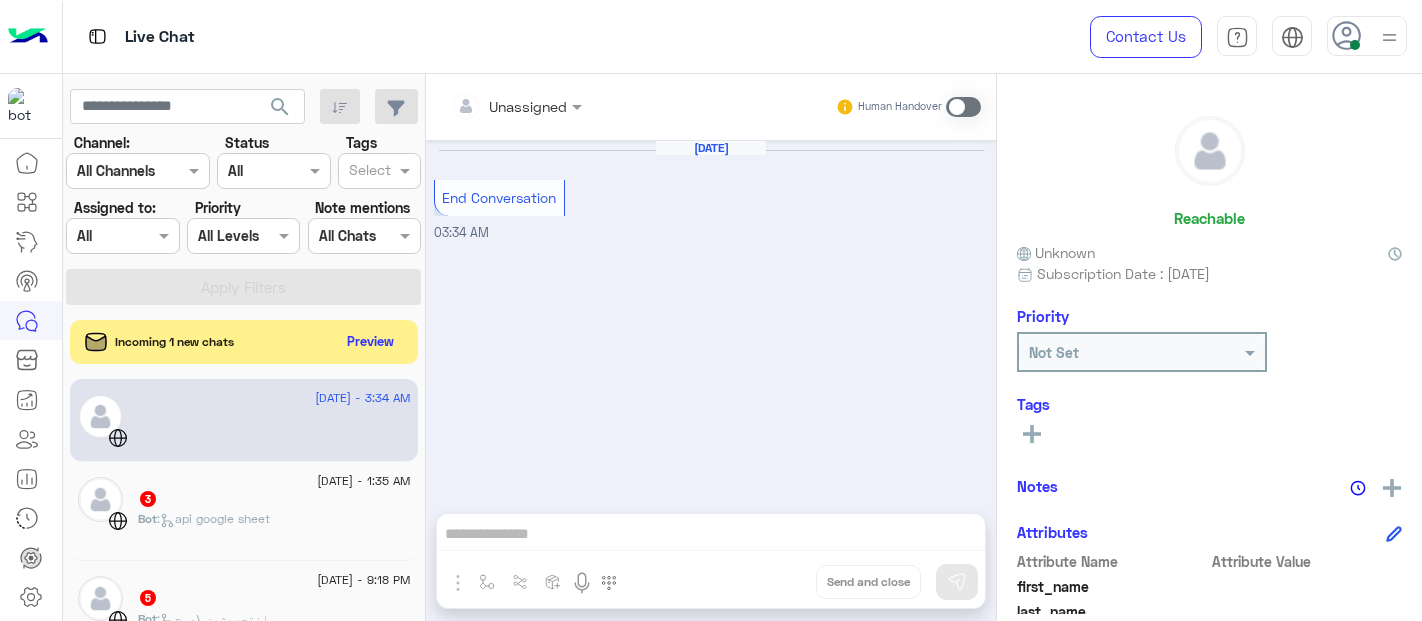 scroll, scrollTop: 0, scrollLeft: 0, axis: both 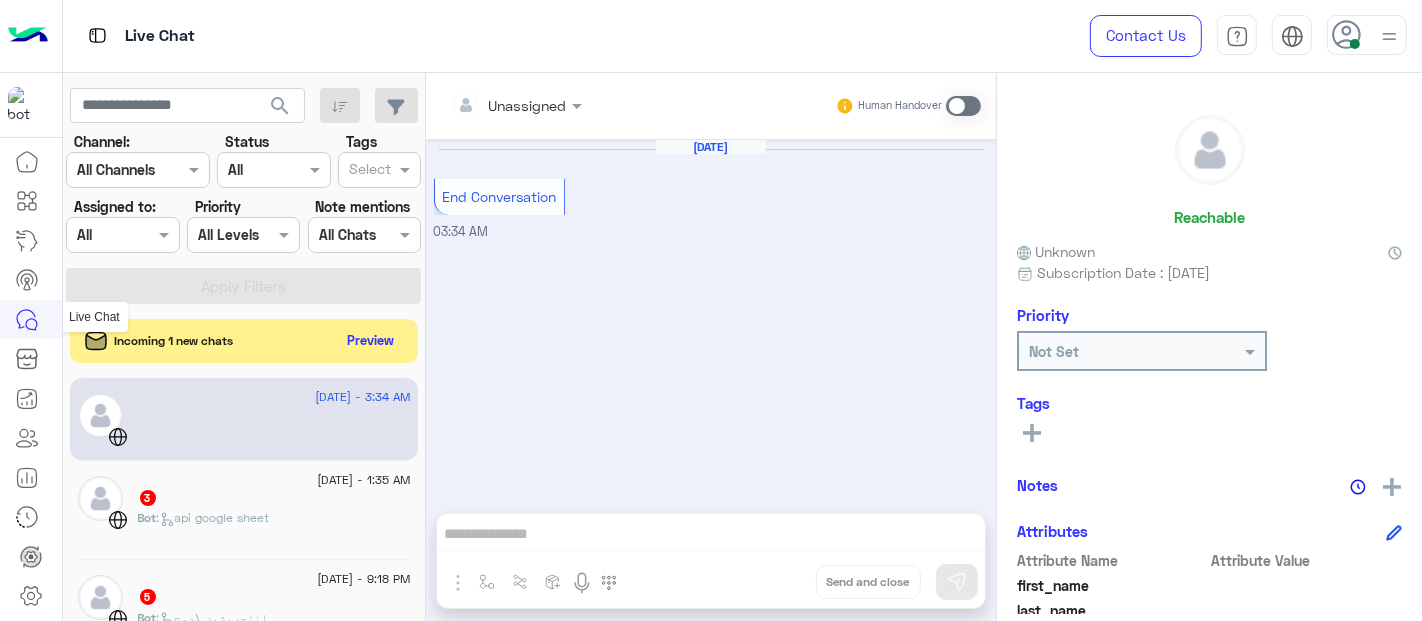 click 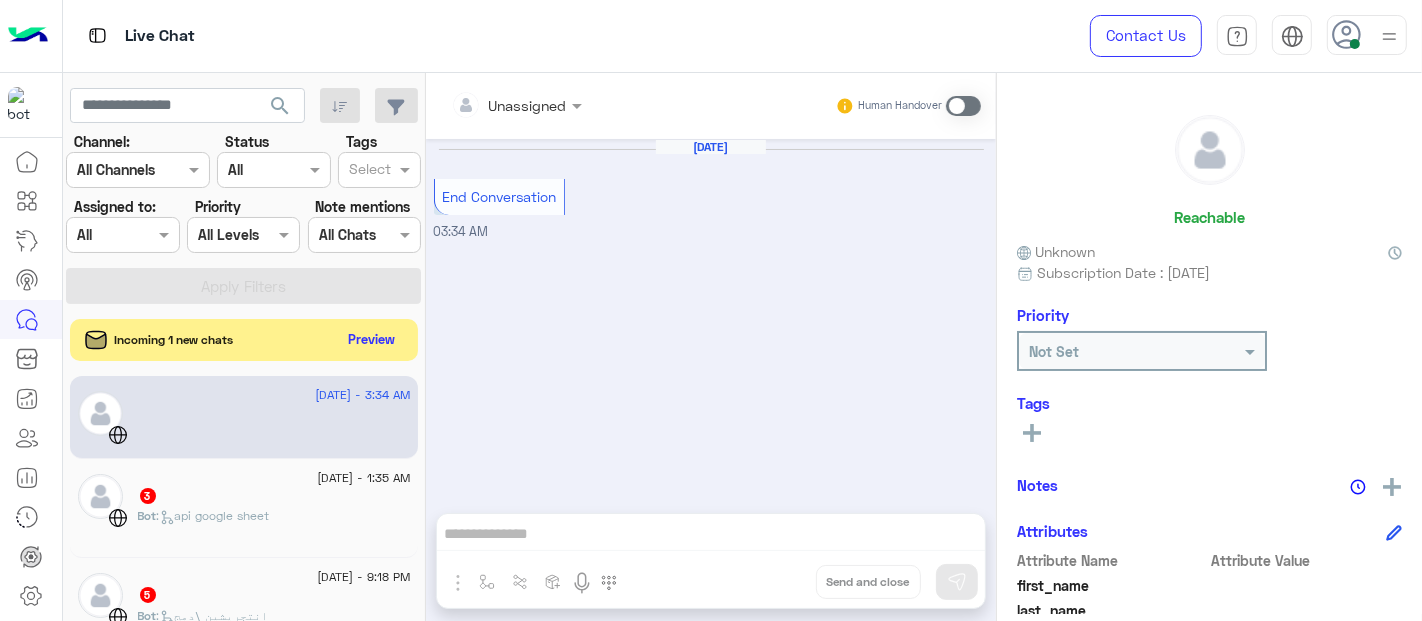 click on "Preview" 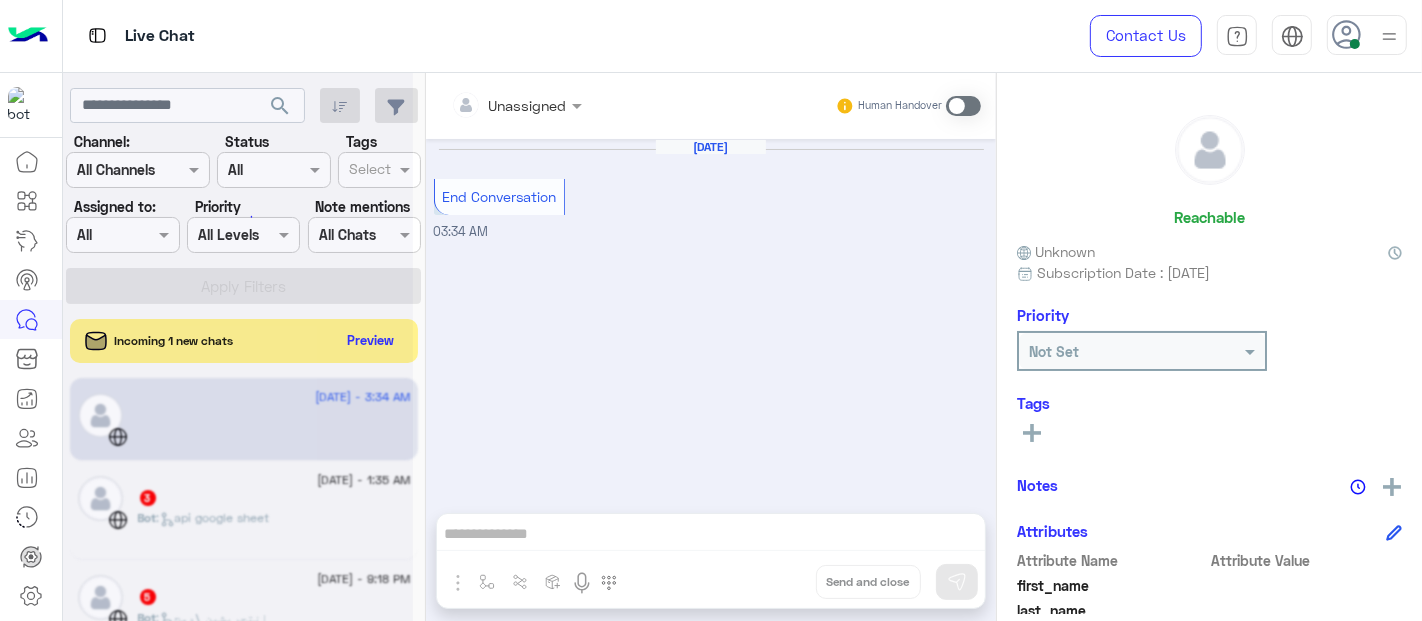 click 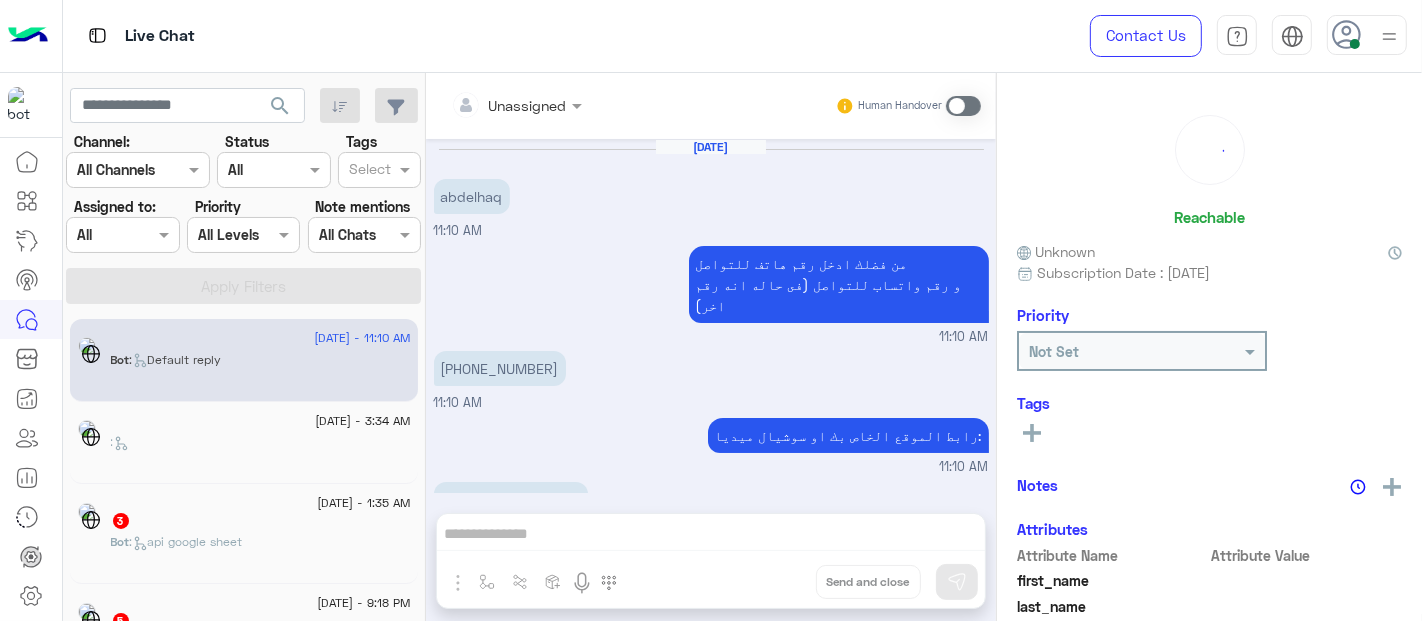 scroll, scrollTop: 790, scrollLeft: 0, axis: vertical 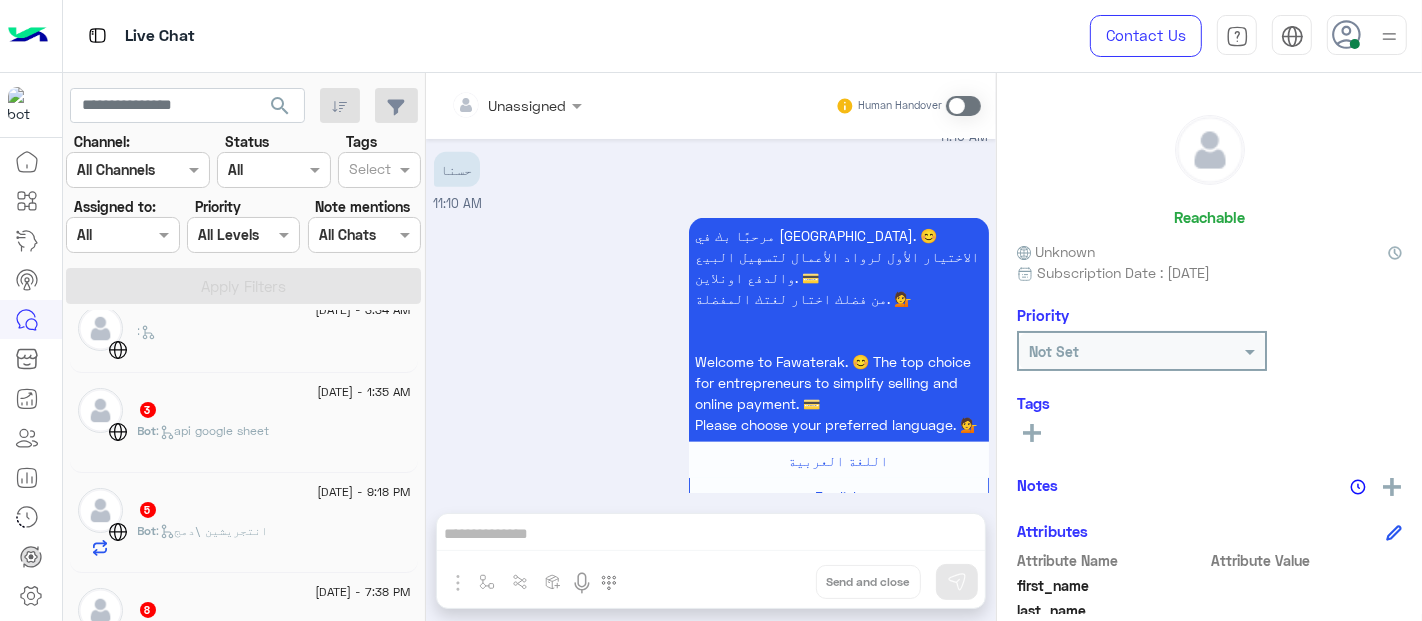 click on ":" 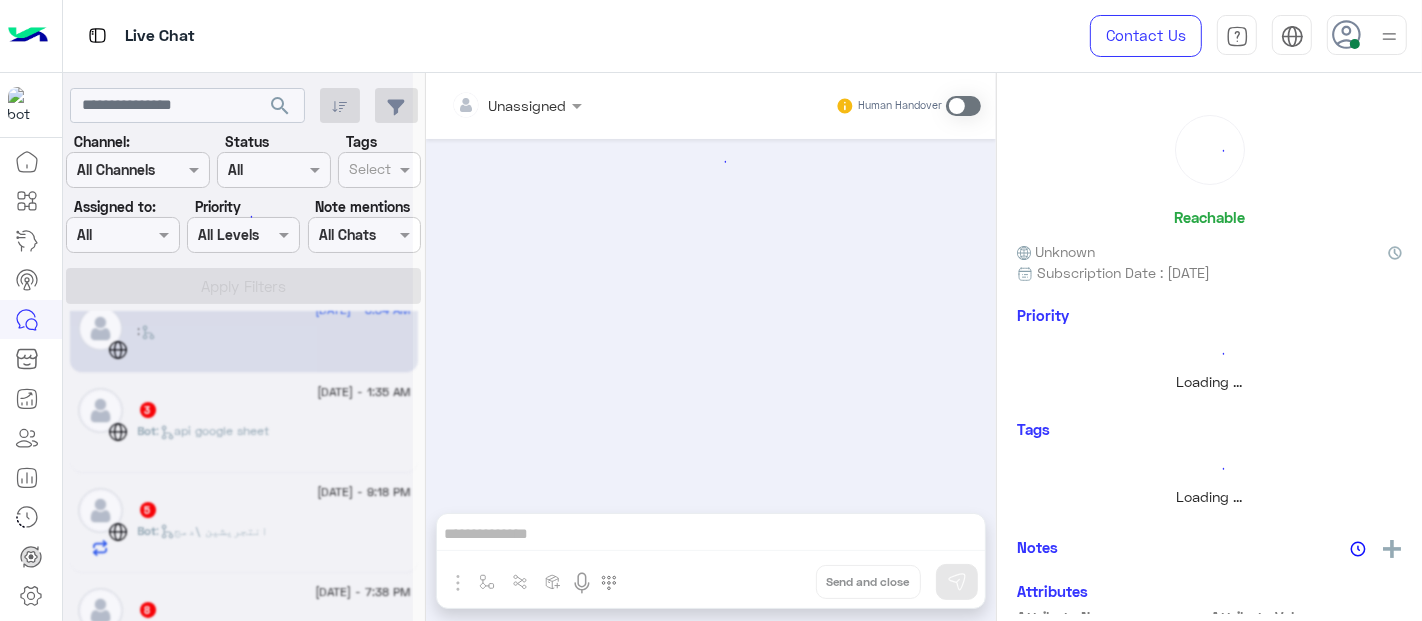 scroll, scrollTop: 0, scrollLeft: 0, axis: both 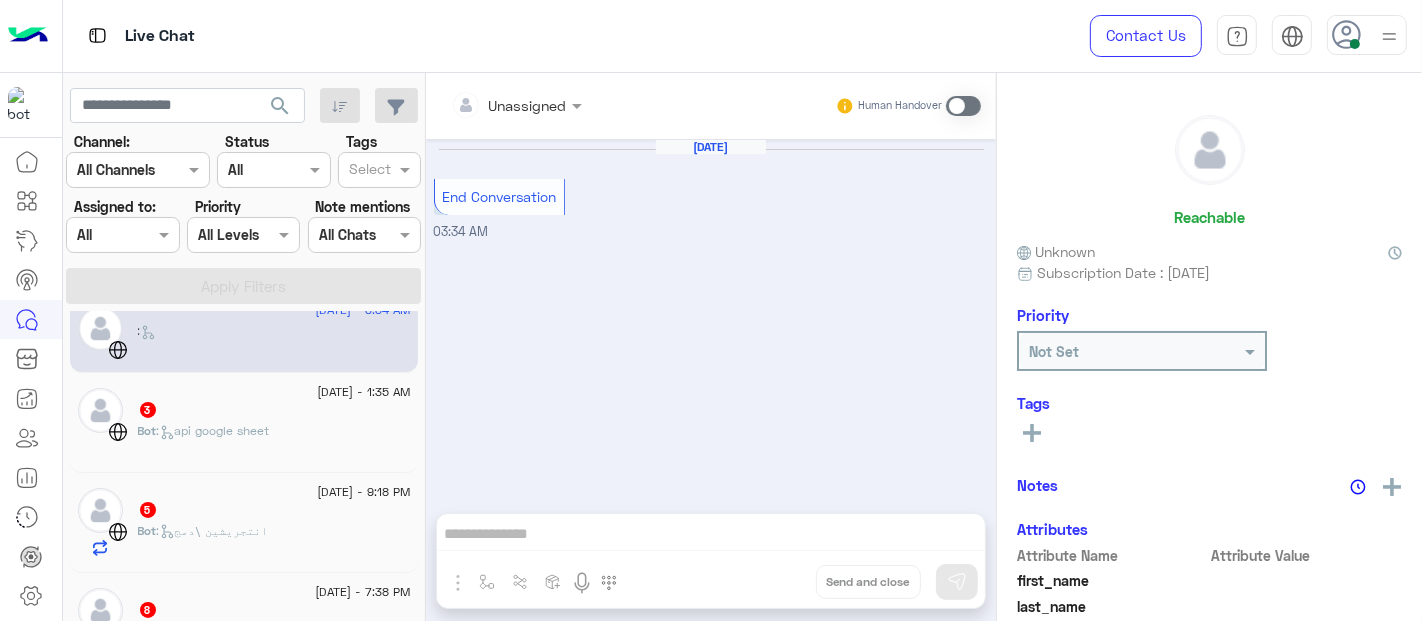 click on "3" 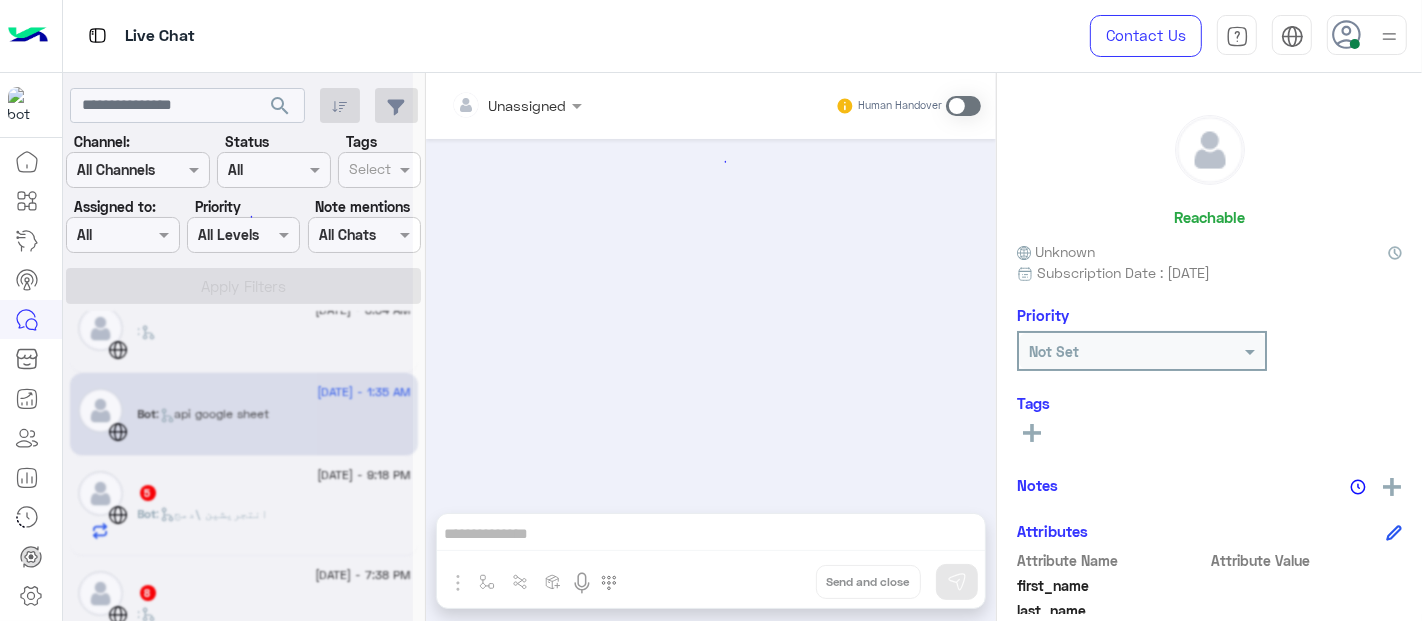 scroll, scrollTop: 586, scrollLeft: 0, axis: vertical 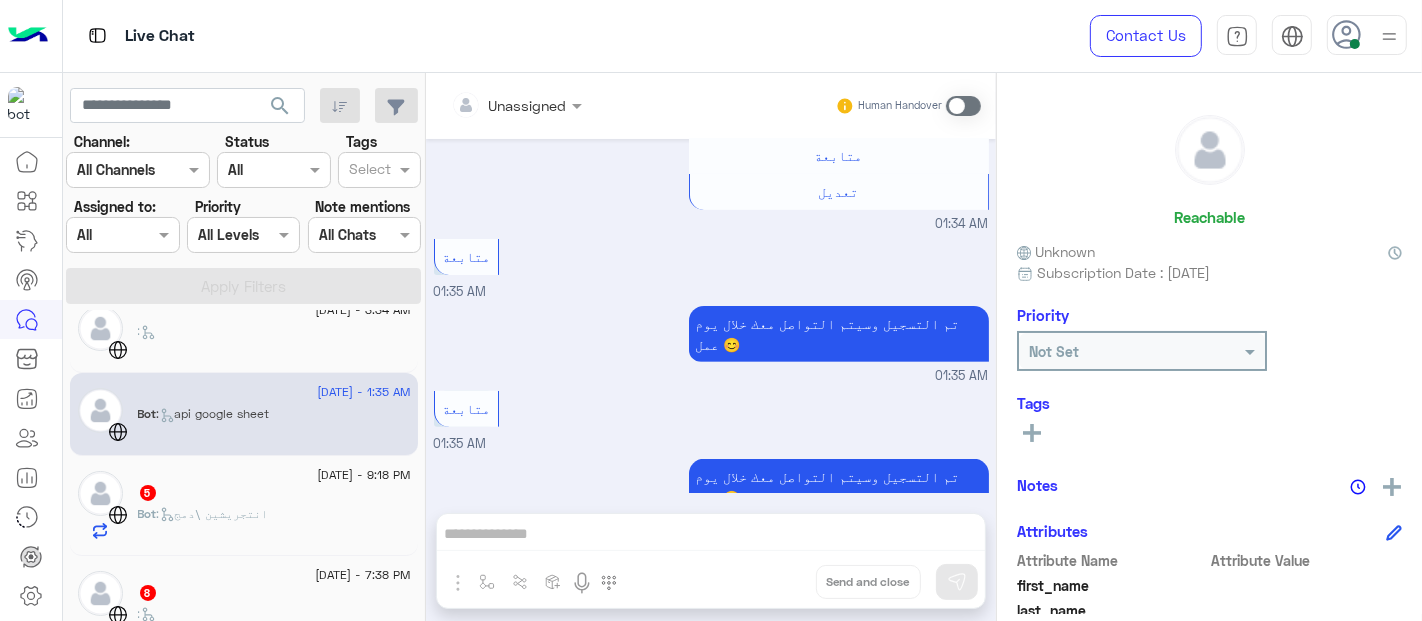 click on "Bot :   انتجريشين \دمج" 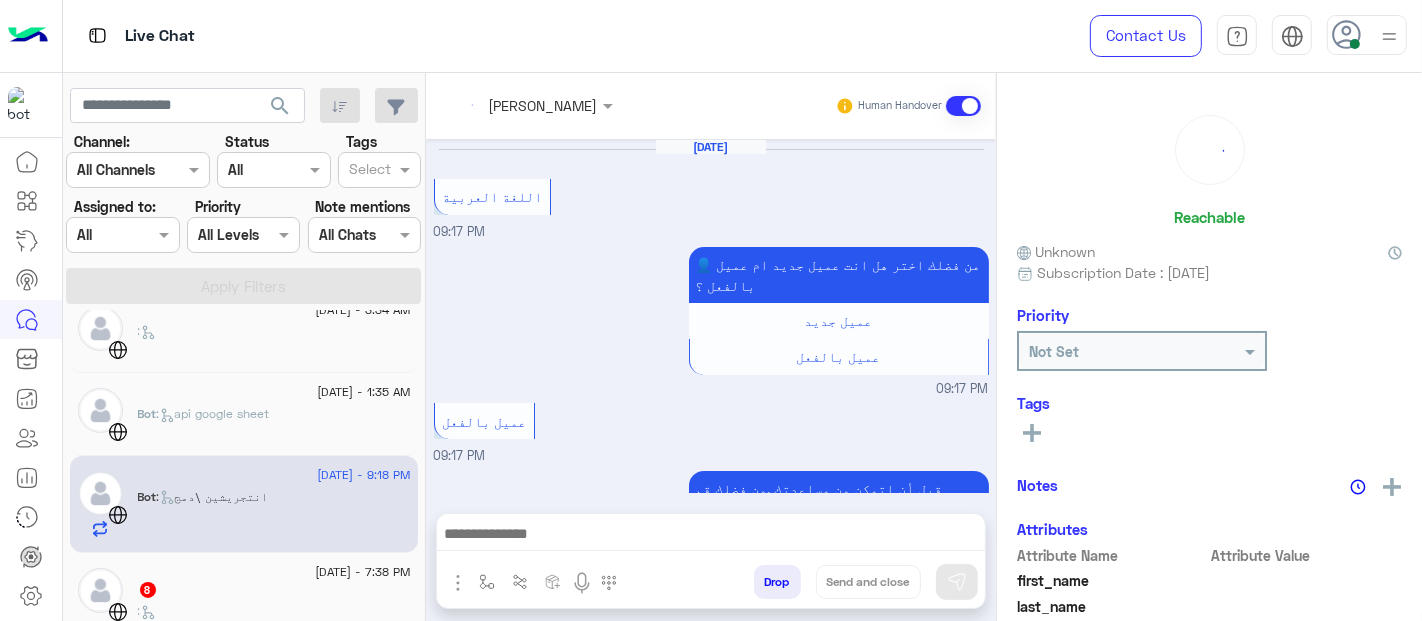 scroll, scrollTop: 607, scrollLeft: 0, axis: vertical 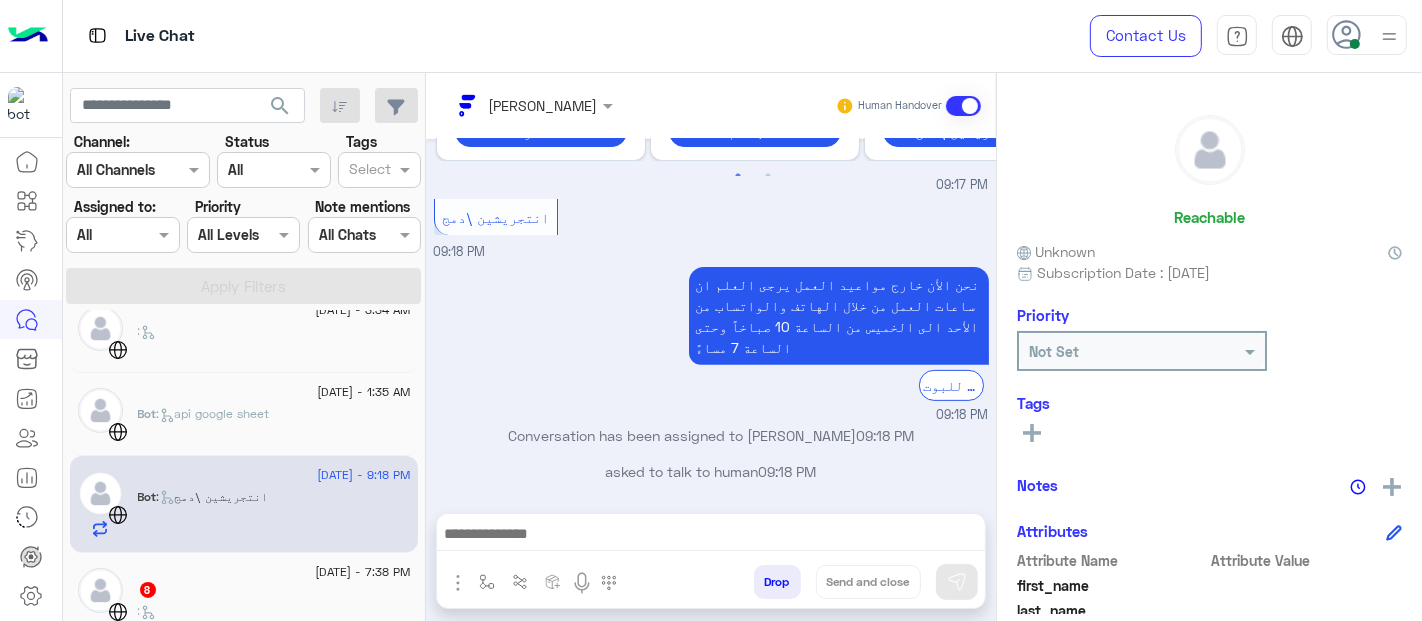 click on "نحن الأن خارج مواعيد العمل يرجى العلم ان ساعات العمل من خلال الهاتف والواتساب من الأحد الى الخميس من الساعة 10 صباخاً وحتى الساعة 7 مساءً" at bounding box center (839, 316) 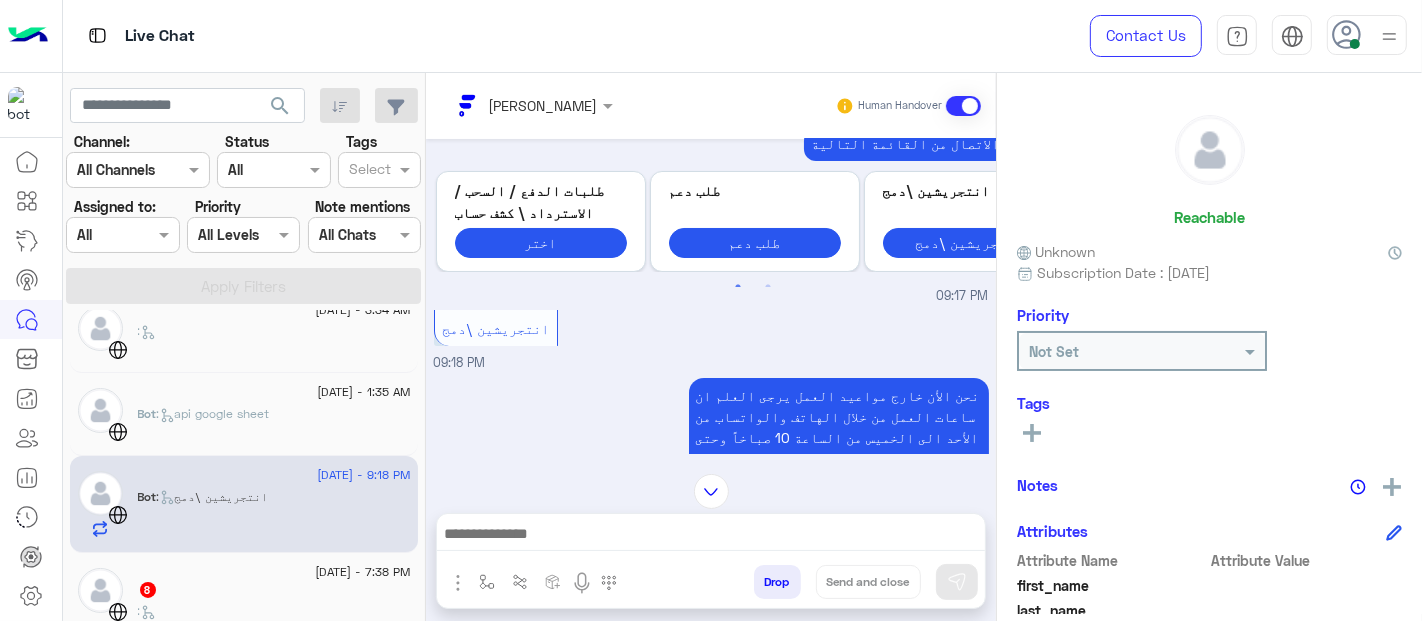 click on "انتجريشين \دمج" at bounding box center (492, -300) 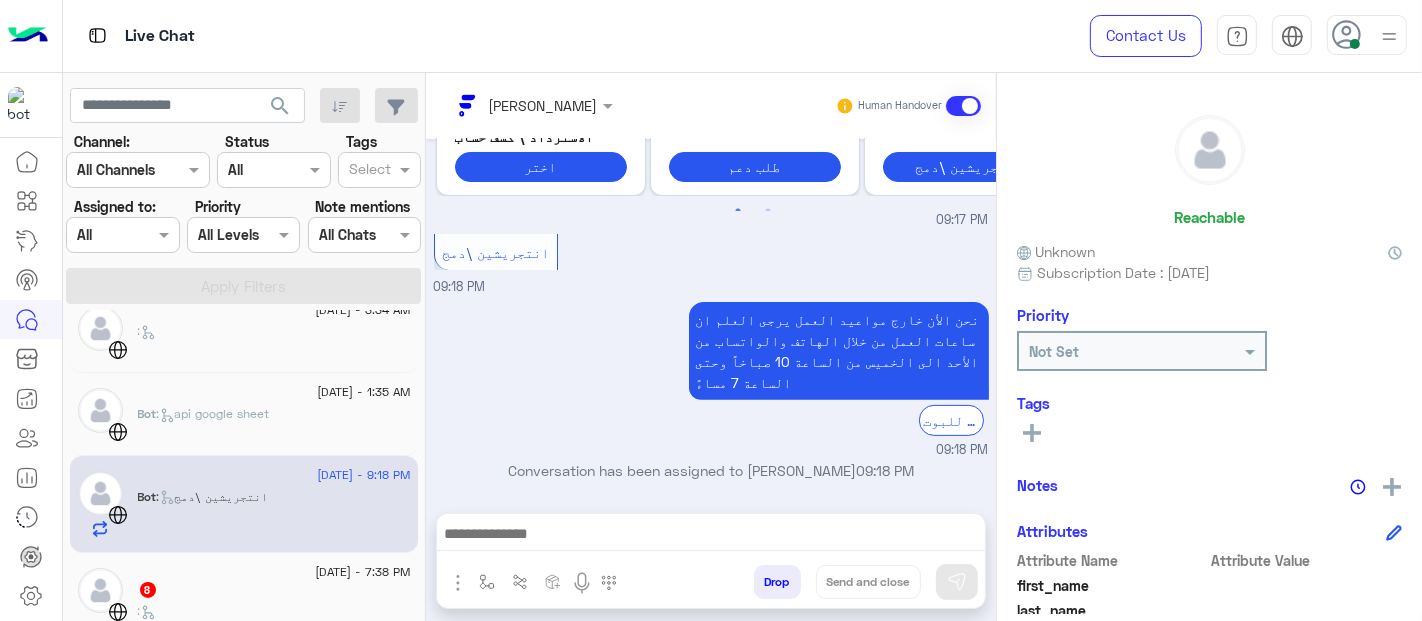 scroll, scrollTop: 607, scrollLeft: 0, axis: vertical 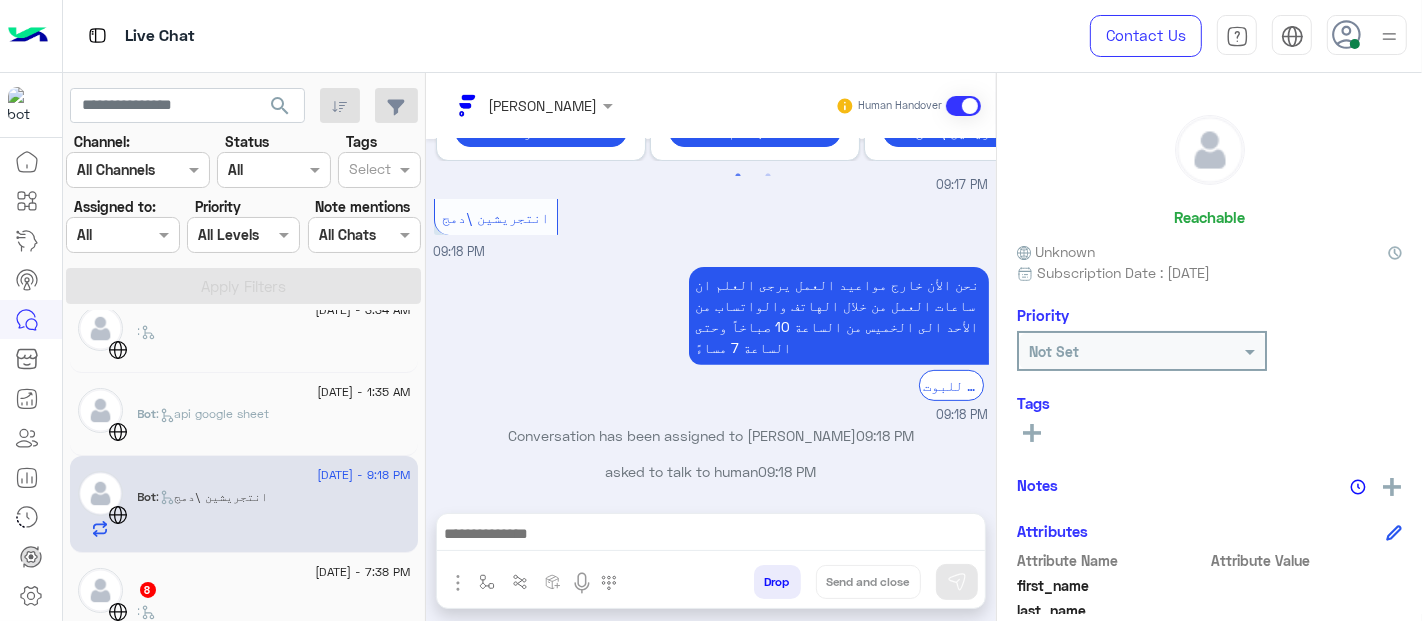 click on "نحن الأن خارج مواعيد العمل يرجى العلم ان ساعات العمل من خلال الهاتف والواتساب من الأحد الى الخميس من الساعة 10 صباخاً وحتى الساعة 7 مساءً" at bounding box center [839, 316] 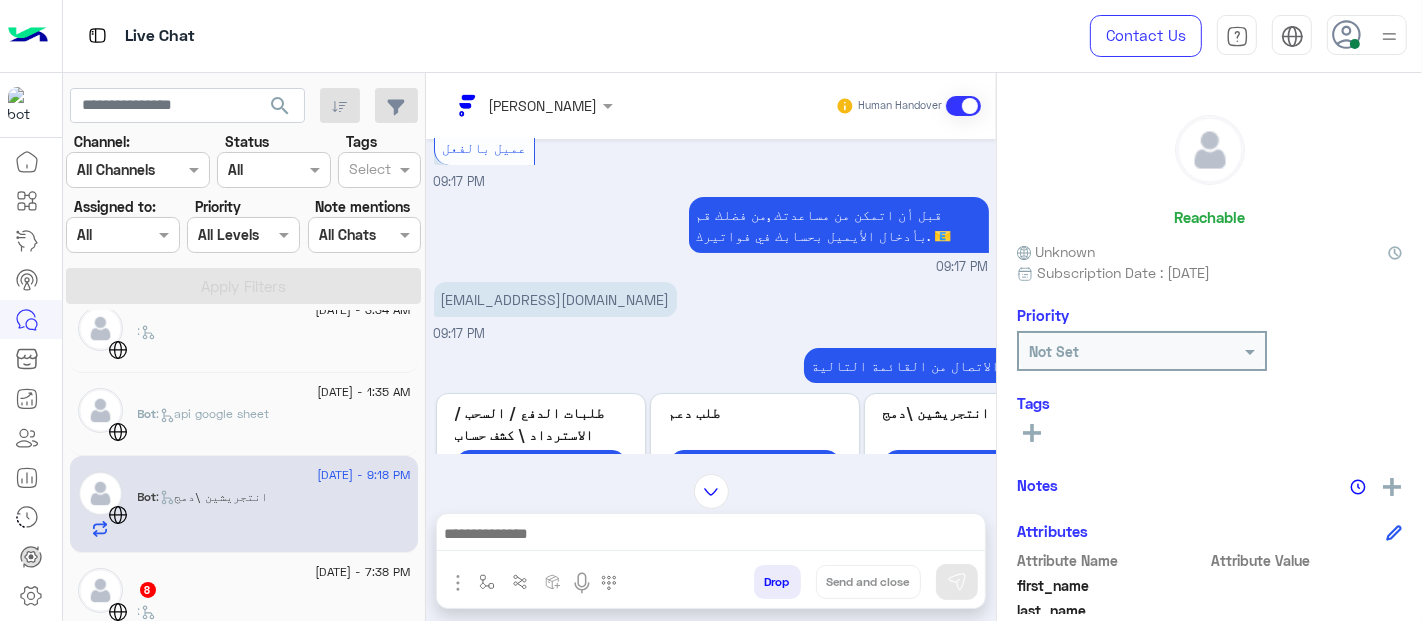 scroll, scrollTop: 607, scrollLeft: 0, axis: vertical 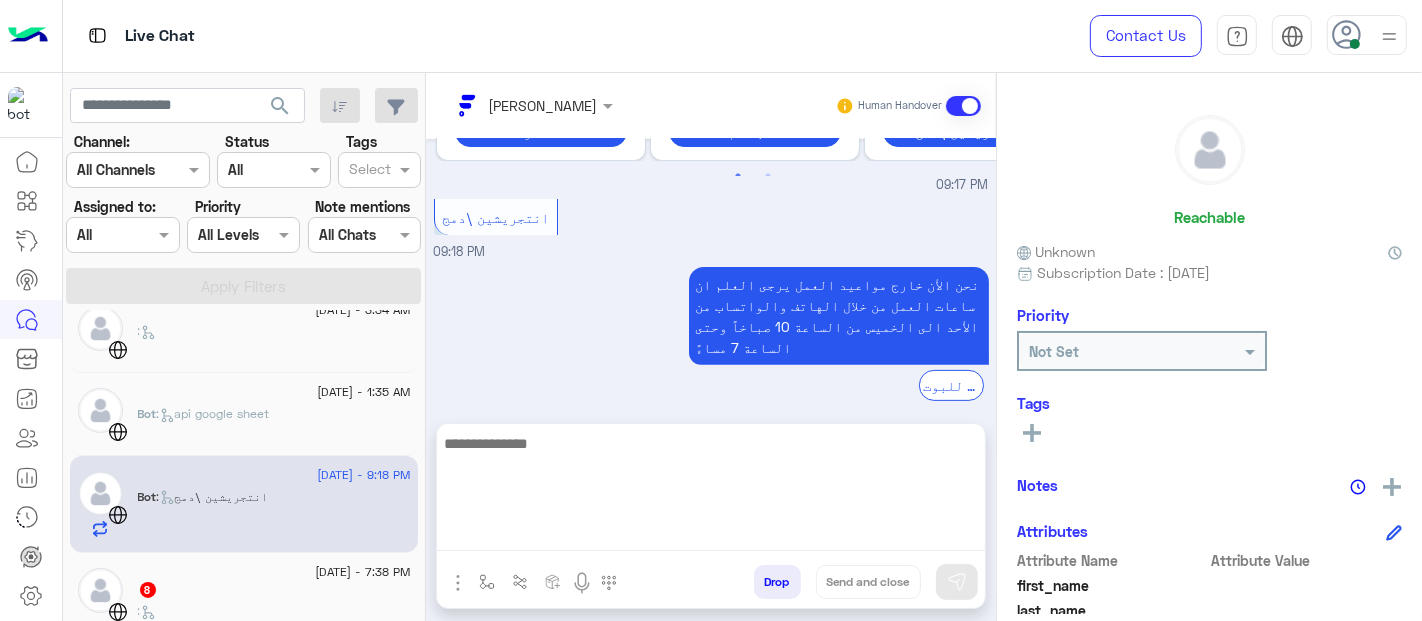 click at bounding box center [711, 491] 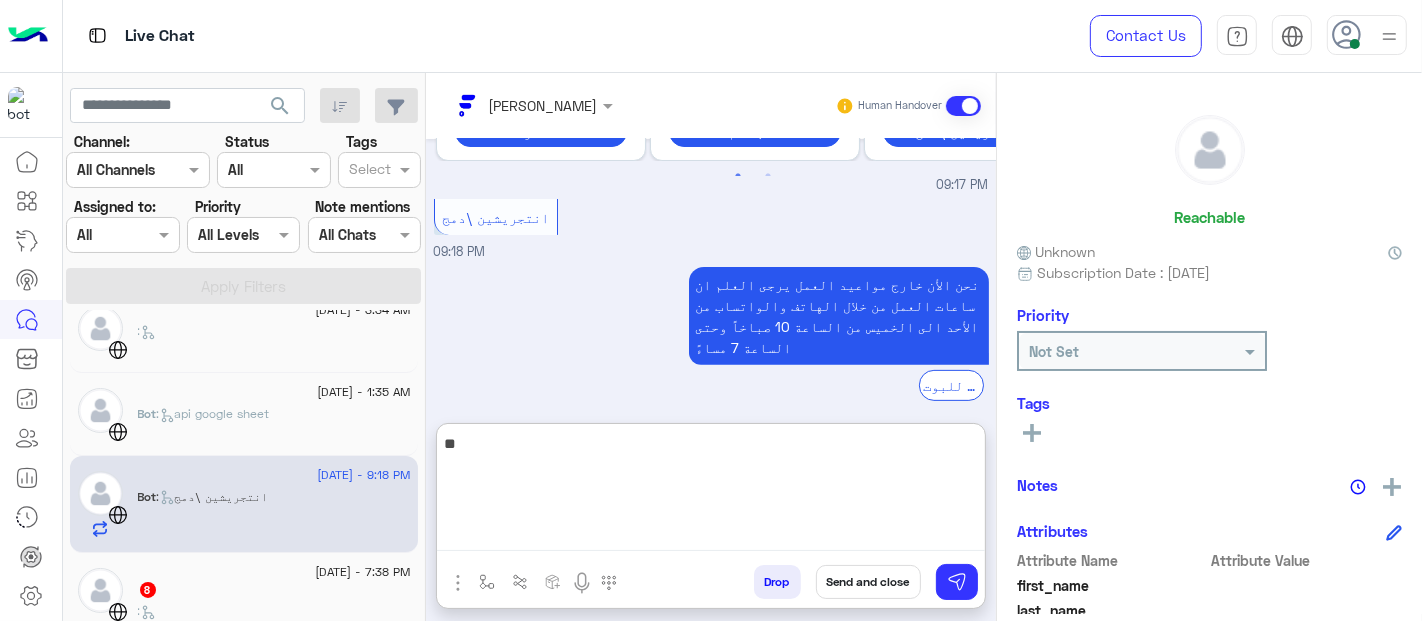 type on "*" 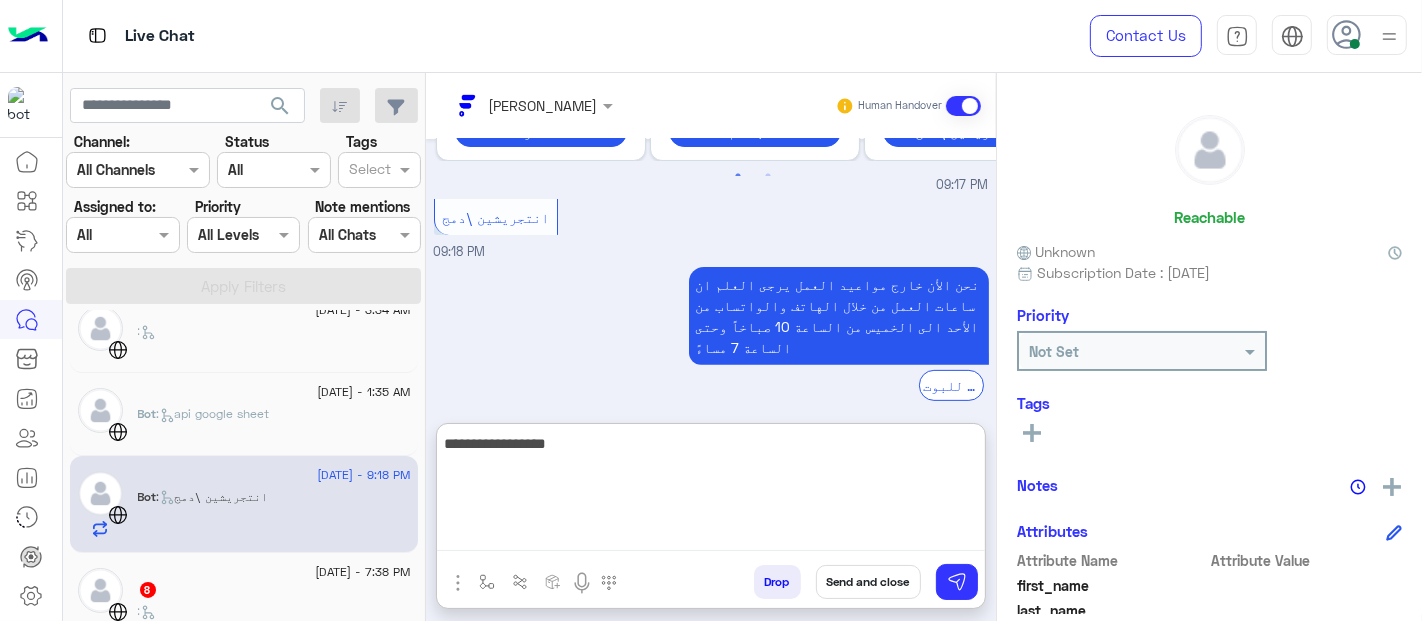 type on "**********" 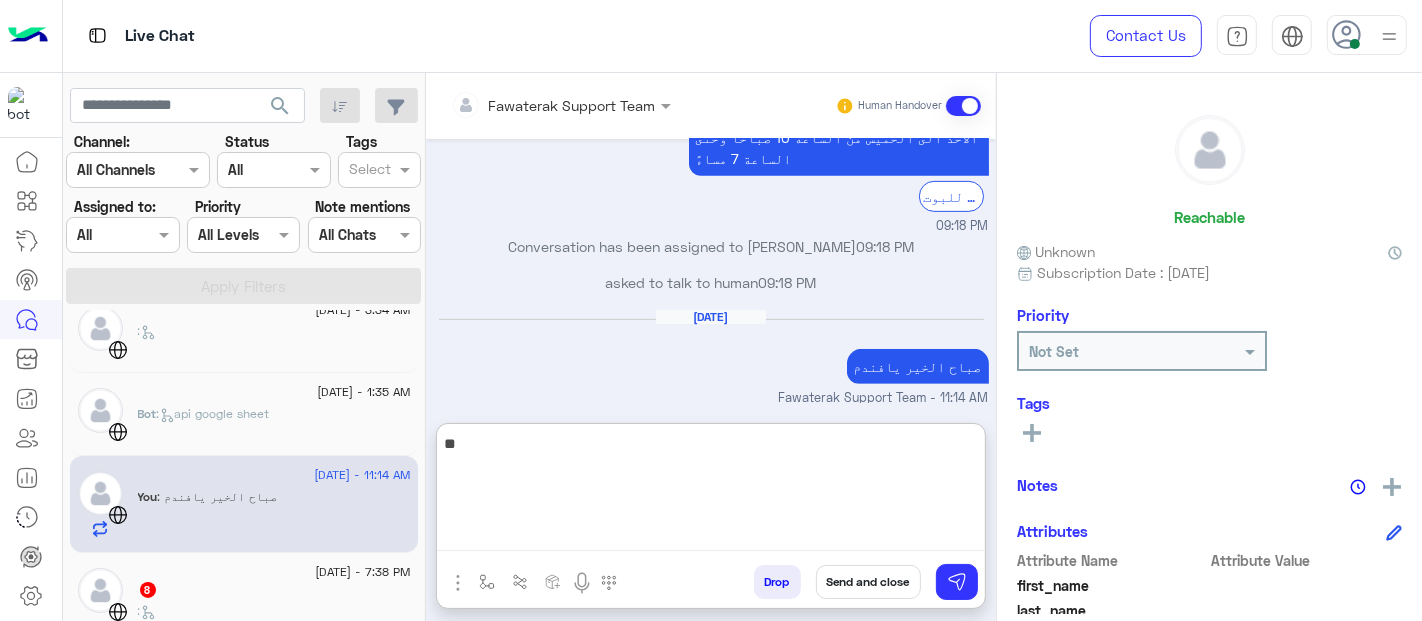 scroll, scrollTop: 832, scrollLeft: 0, axis: vertical 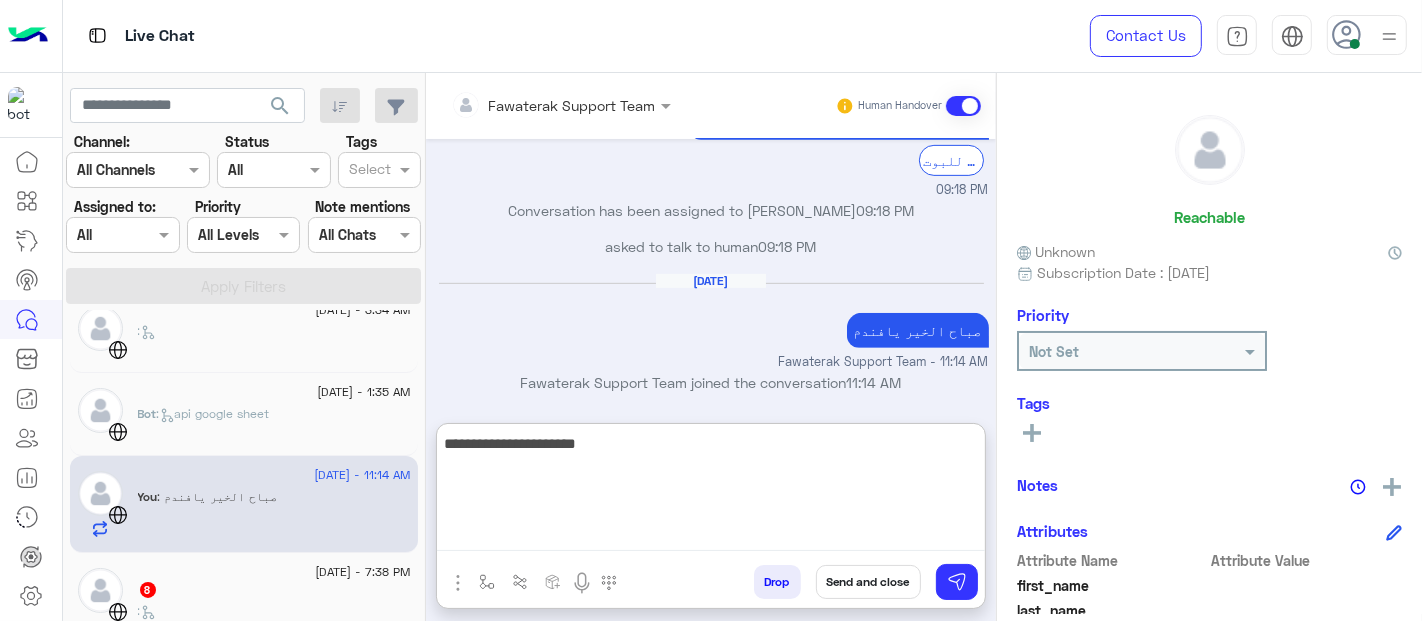 type on "**********" 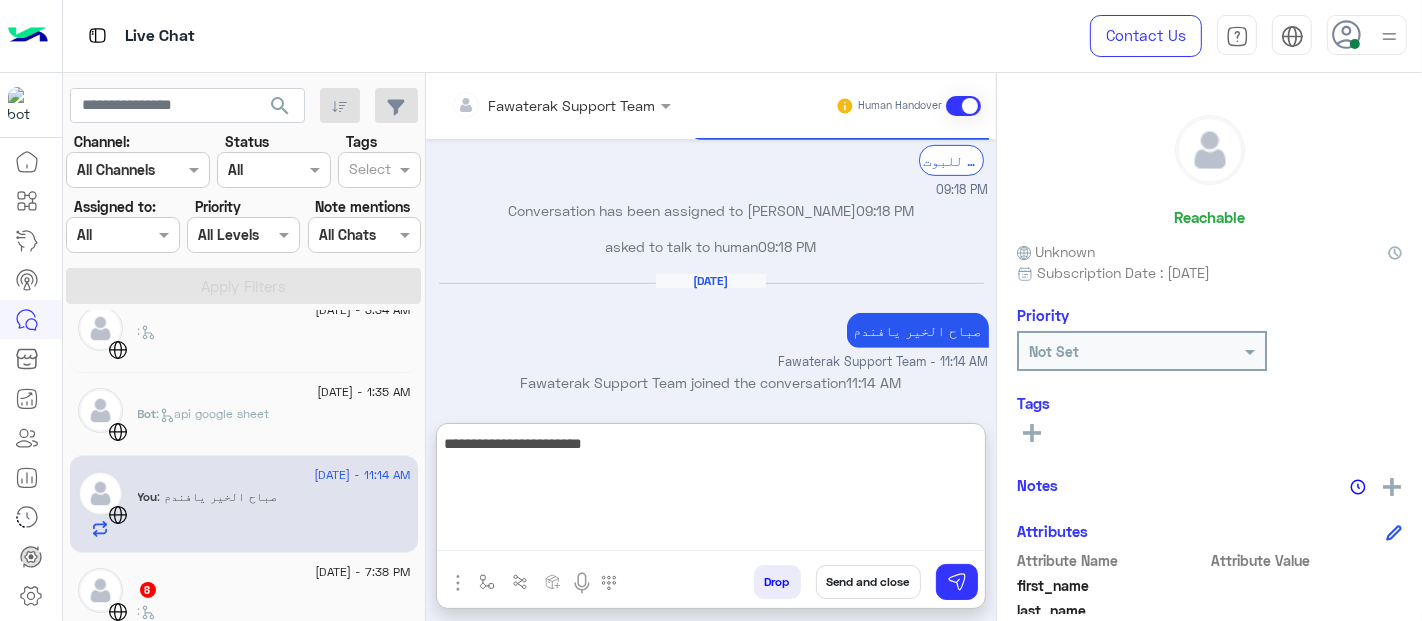 type 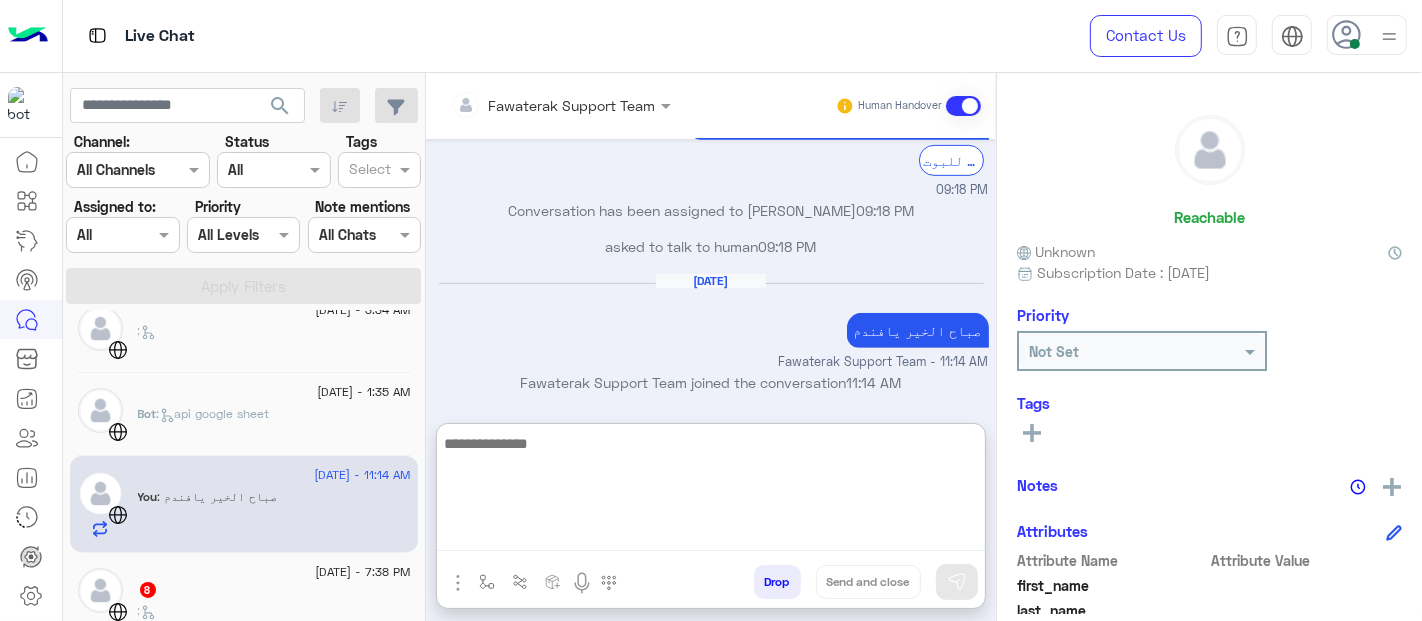 scroll, scrollTop: 896, scrollLeft: 0, axis: vertical 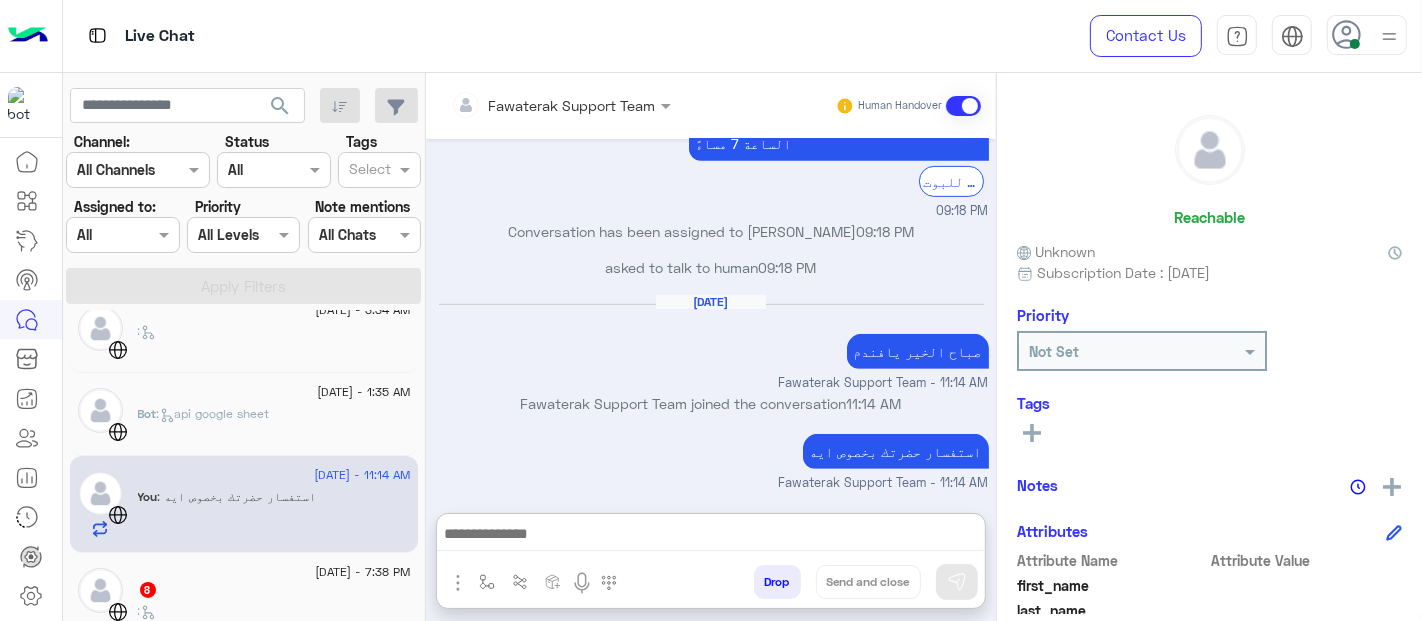 click on "Fawaterak Support Team  joined the conversation   11:14 AM" at bounding box center [711, 403] 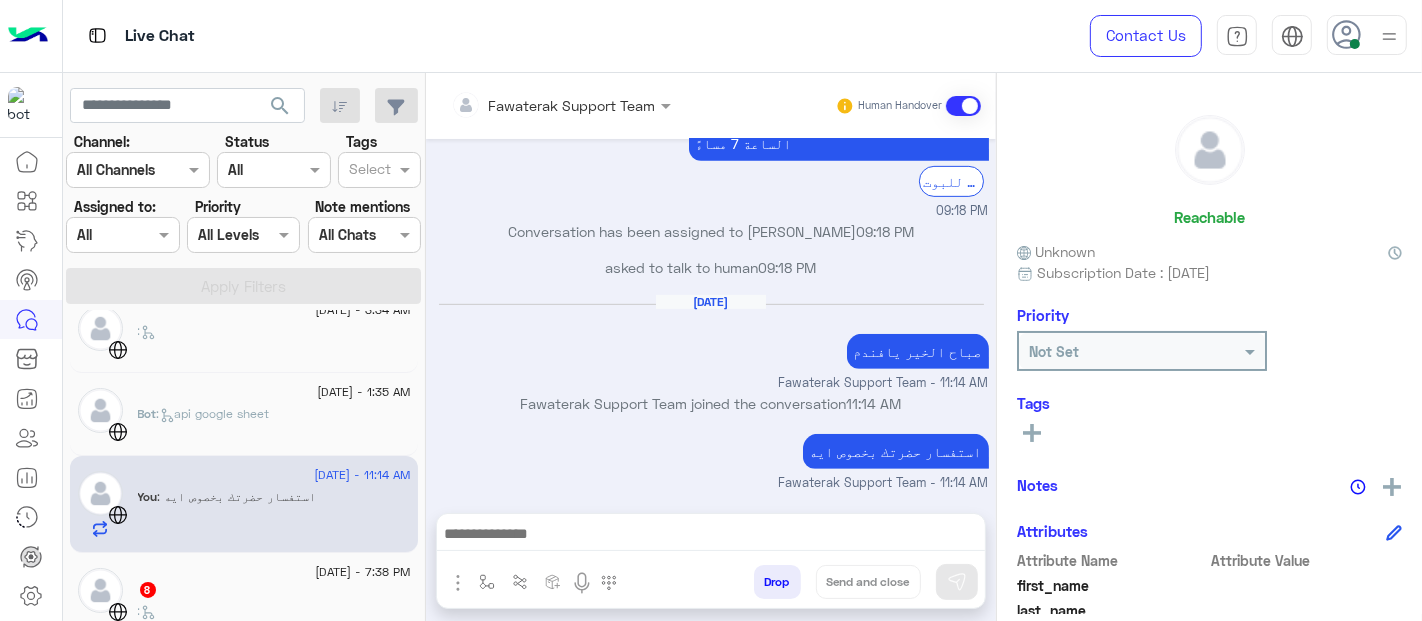 click on "[DATE]  صباح الخير يافندم  Fawaterak Support Team  -  11:14 AM" at bounding box center [711, 343] 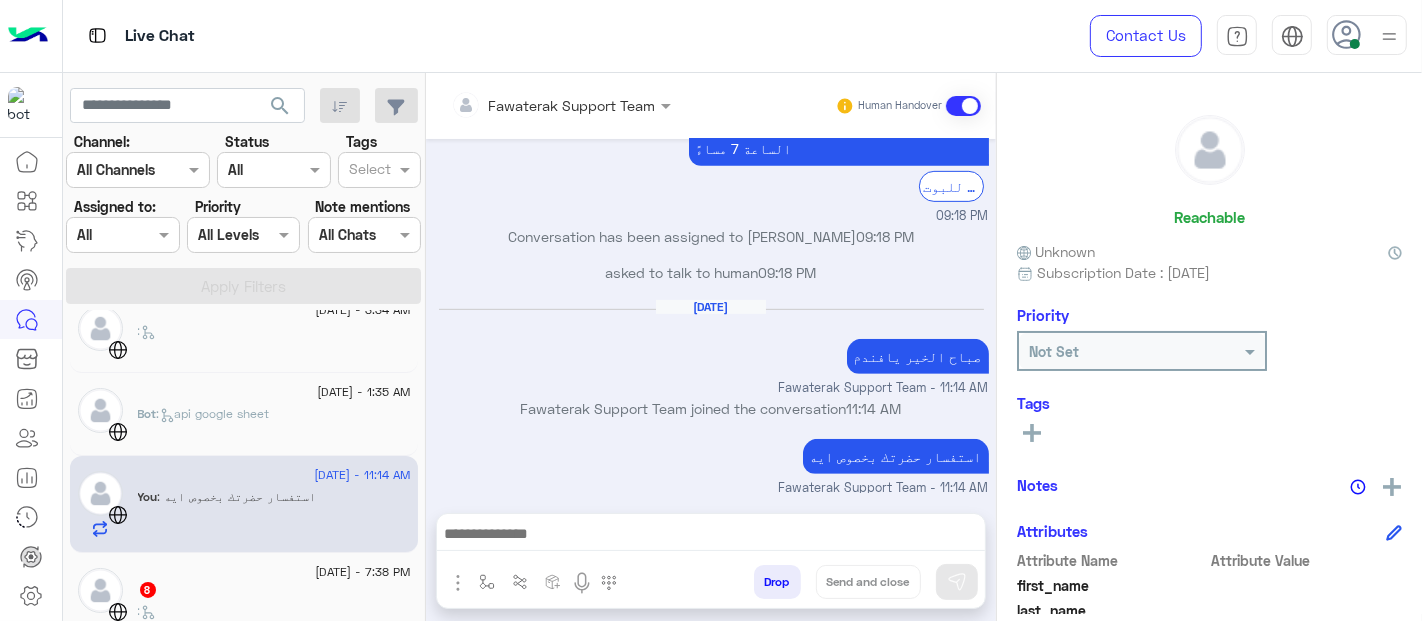 click on "[DATE]" at bounding box center [711, 316] 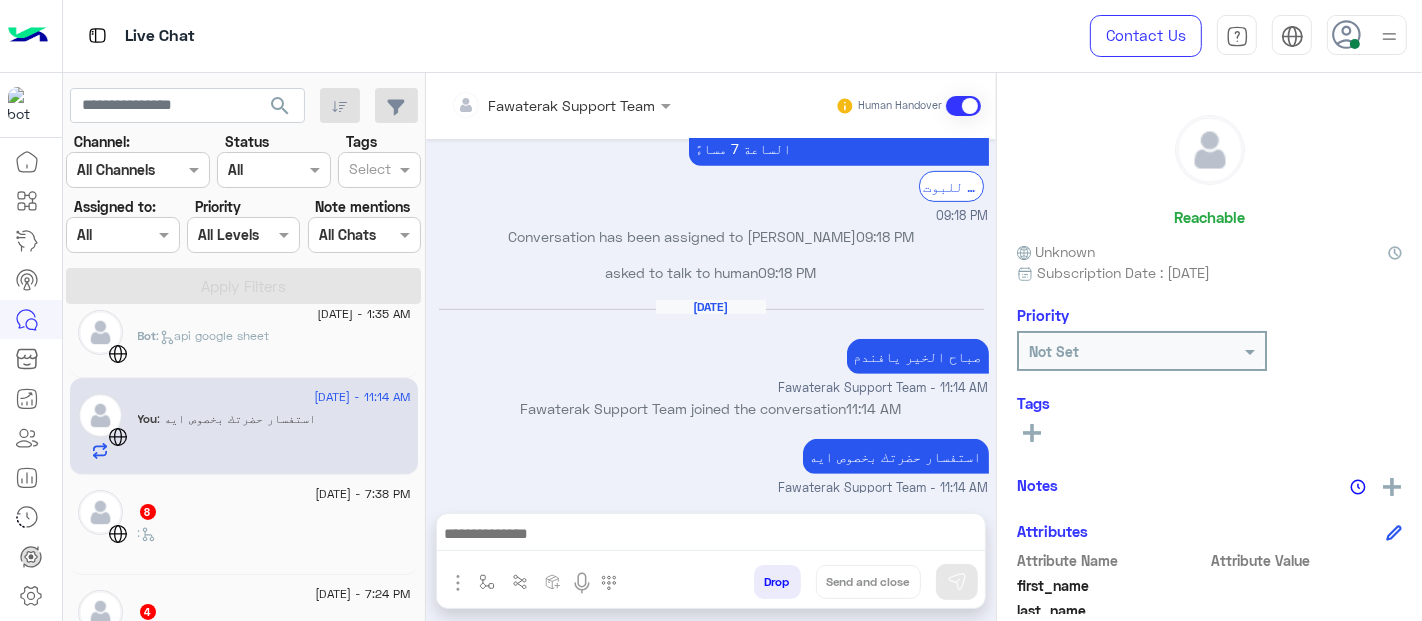 scroll, scrollTop: 222, scrollLeft: 0, axis: vertical 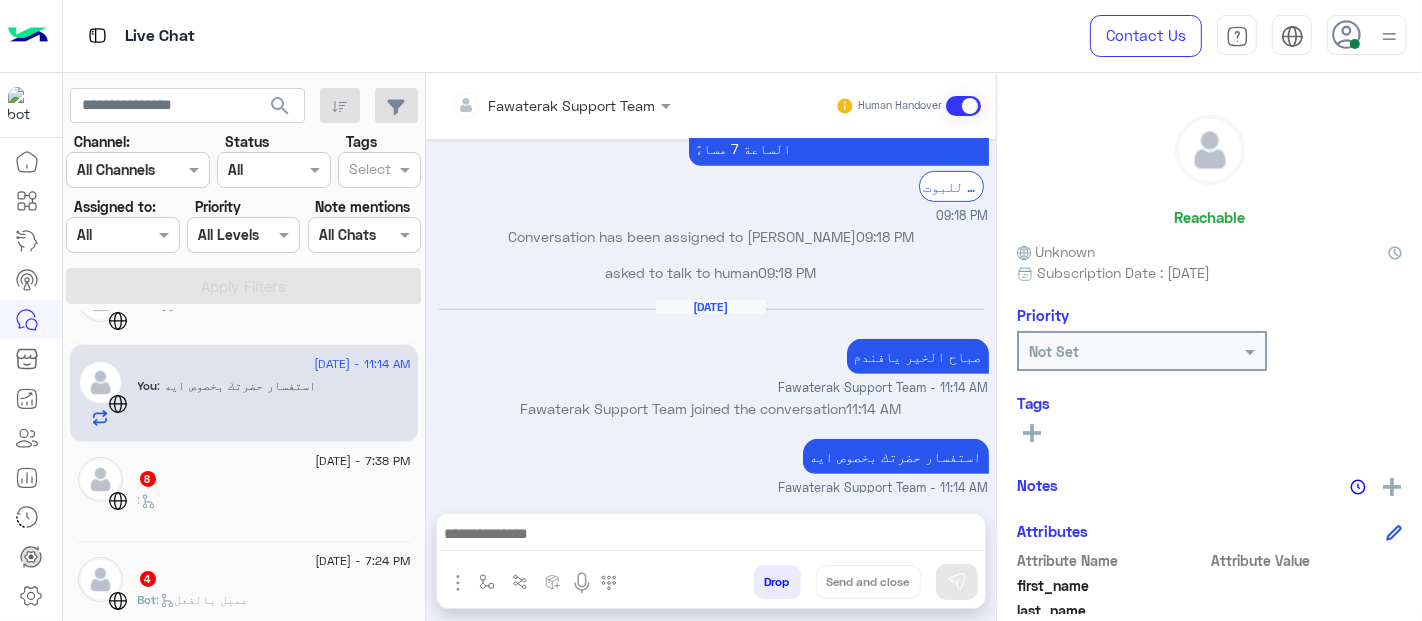 click on "[DATE] - 7:38 PM" 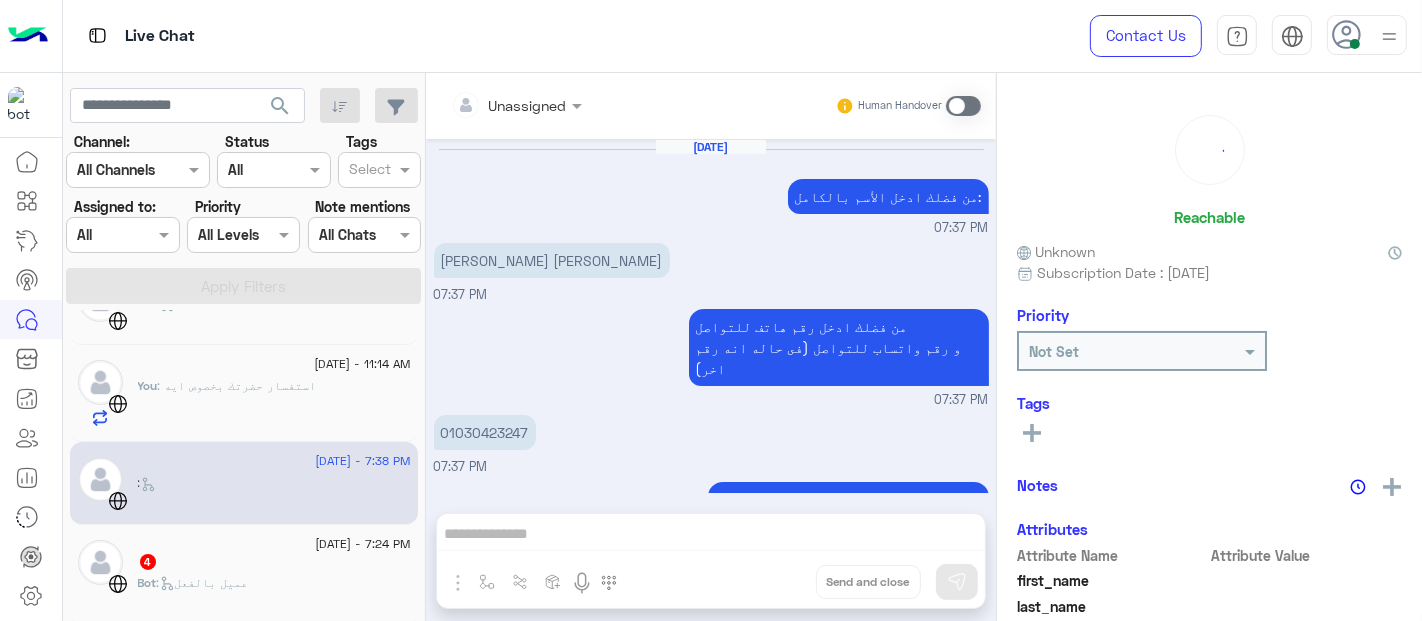 scroll, scrollTop: 572, scrollLeft: 0, axis: vertical 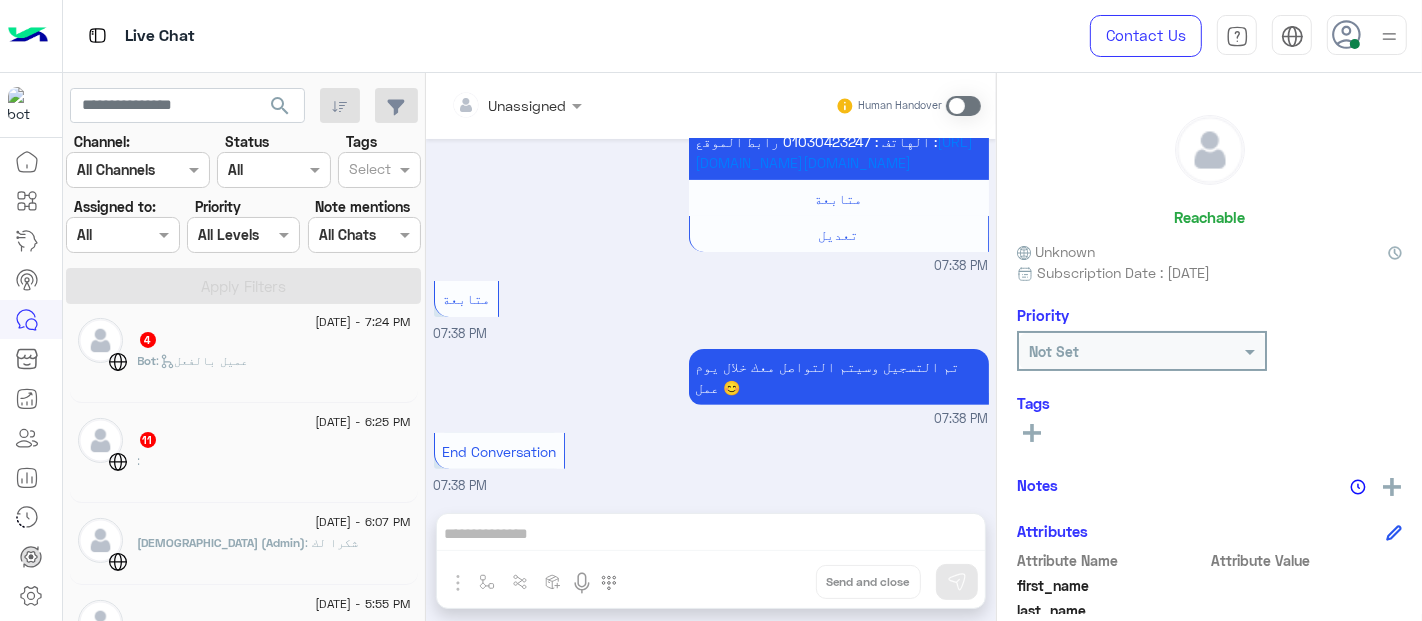 click on "[DATE] - 7:24 PM     4 Bot :   عميل بالفعل" 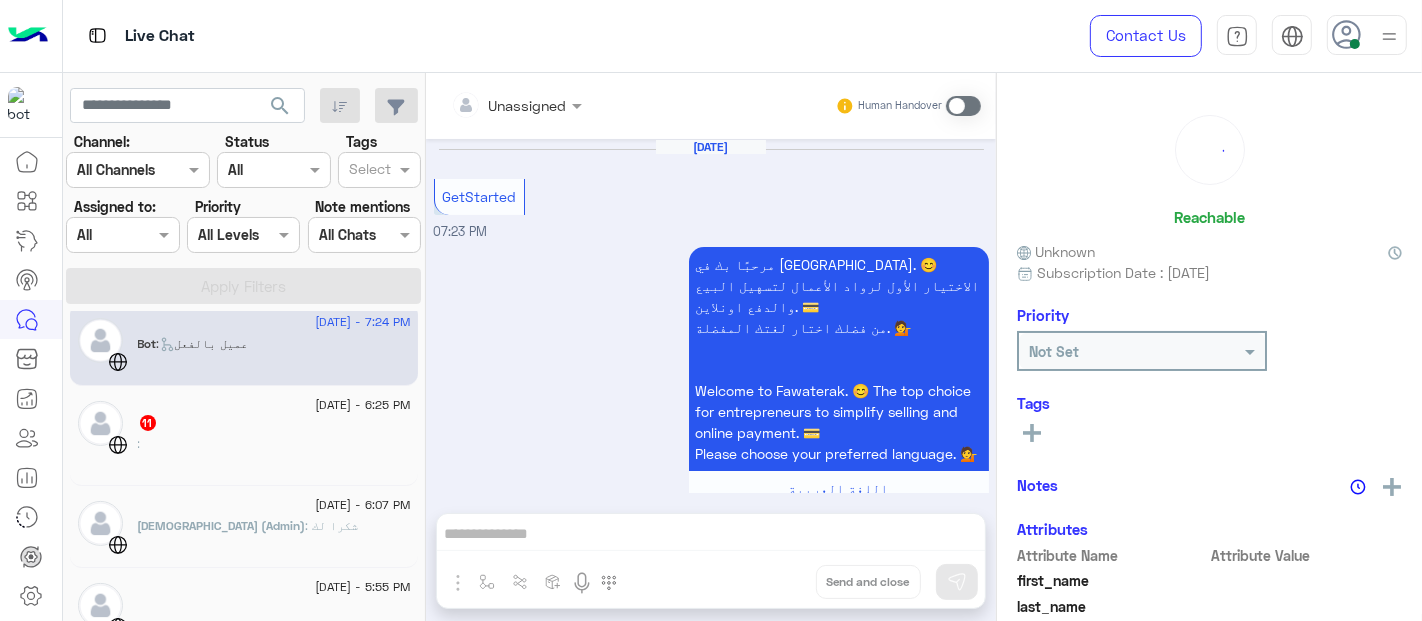 scroll, scrollTop: 797, scrollLeft: 0, axis: vertical 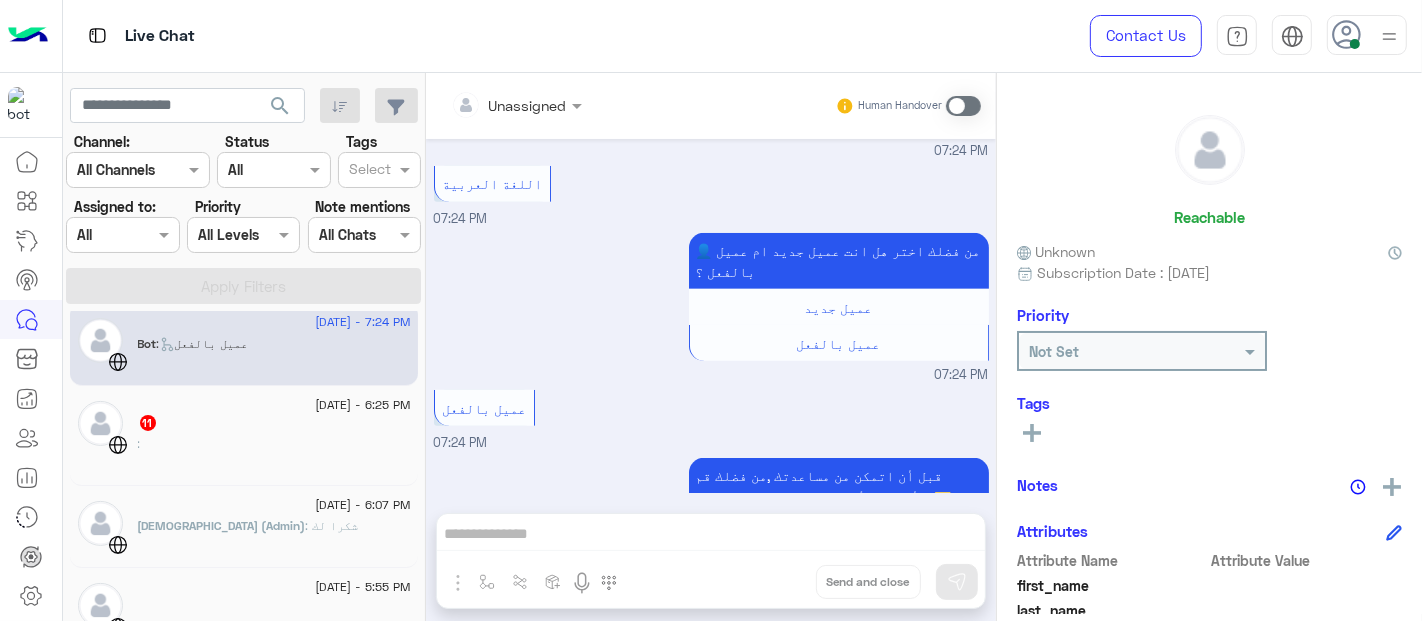 click on "قبل أن اتمكن من مساعدتك ,من فضلك قم بأدخال الأيميل بحسابك في فواتيرك. 📧" at bounding box center (839, 486) 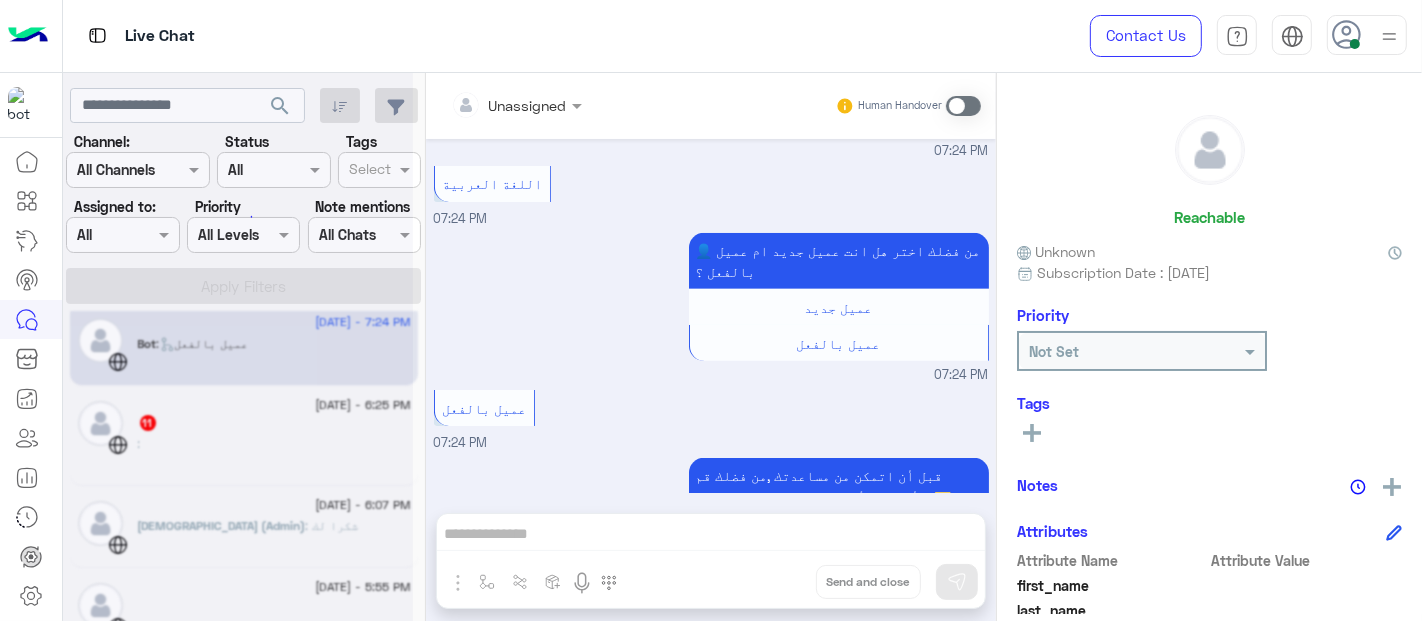 scroll, scrollTop: 797, scrollLeft: 0, axis: vertical 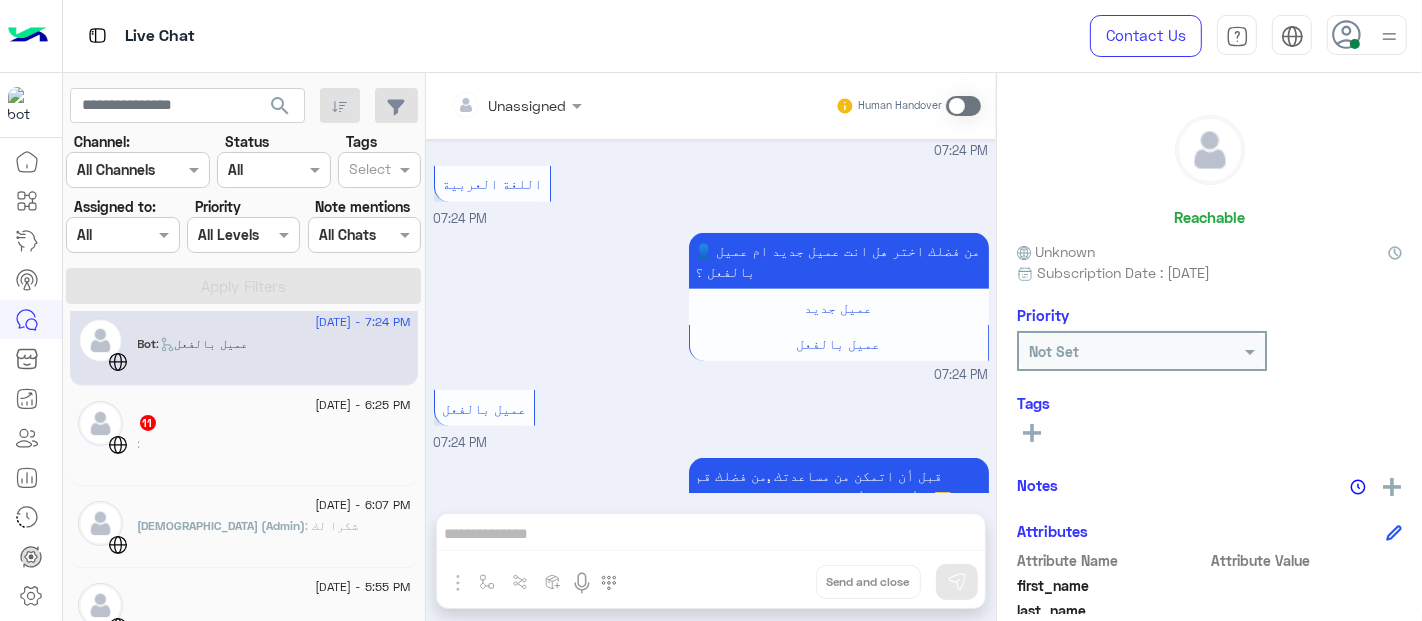 click on "Unassigned Human Handover     [DATE]   GetStarted    07:23 PM  مرحبًا بك  في [GEOGRAPHIC_DATA]. 😊 الاختيار الأول لرواد الأعمال لتسهيل البيع والدفع اونلاين. 💳 من فضلك اختار لغتك المفضلة. 💁 Welcome  to [GEOGRAPHIC_DATA]. 😊 The top choice for entrepreneurs to simplify selling and online payment. 💳 Please choose your preferred language. 💁  اللغة العربية   English     07:23 PM  how to do refund   07:24 PM  مرحبًا بك  في [GEOGRAPHIC_DATA]. 😊 الاختيار الأول لرواد الأعمال لتسهيل البيع والدفع اونلاين. 💳 من فضلك اختار لغتك المفضلة. 💁 Welcome  to [GEOGRAPHIC_DATA]. 😊 The top choice for entrepreneurs to simplify selling and online payment. 💳 Please choose your preferred language. 💁  اللغة العربية   English     07:24 PM   اللغة العربية    07:24 PM   عميل جديد   عميل بالفعل     07:24 PM" at bounding box center [711, 351] 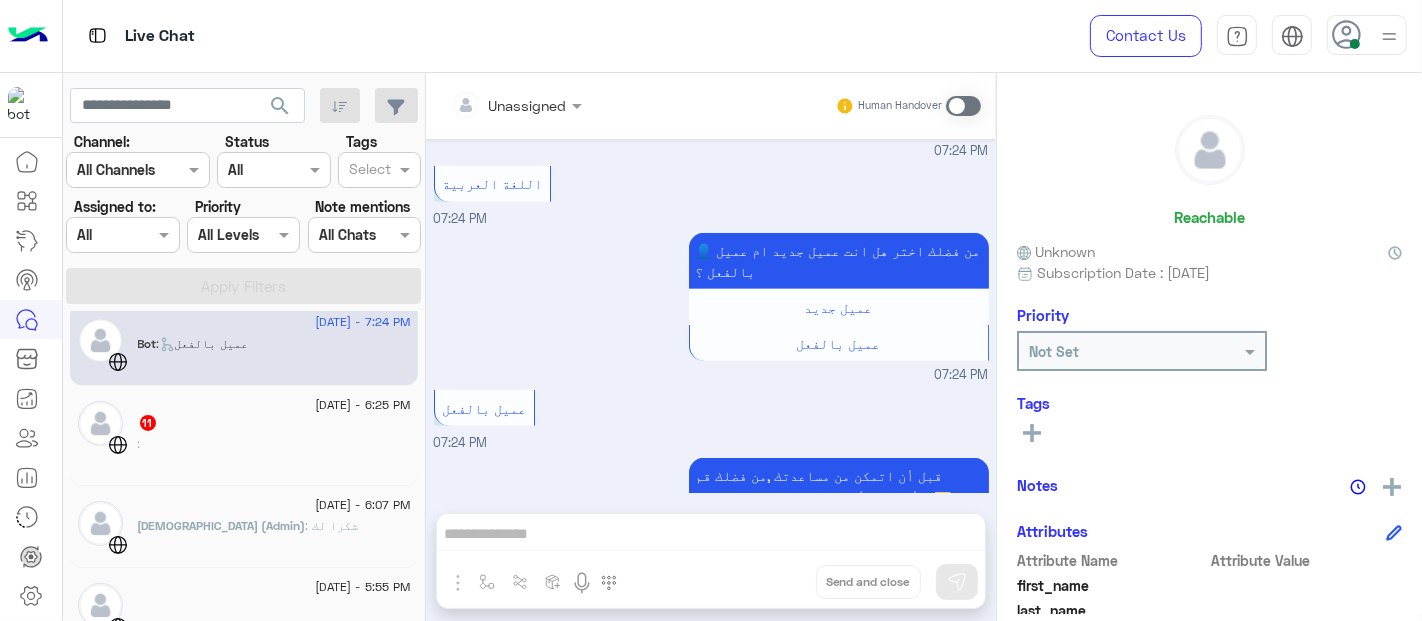 click on "Unassigned Human Handover     [DATE]   GetStarted    07:23 PM  مرحبًا بك  في [GEOGRAPHIC_DATA]. 😊 الاختيار الأول لرواد الأعمال لتسهيل البيع والدفع اونلاين. 💳 من فضلك اختار لغتك المفضلة. 💁 Welcome  to [GEOGRAPHIC_DATA]. 😊 The top choice for entrepreneurs to simplify selling and online payment. 💳 Please choose your preferred language. 💁  اللغة العربية   English     07:23 PM  how to do refund   07:24 PM  مرحبًا بك  في [GEOGRAPHIC_DATA]. 😊 الاختيار الأول لرواد الأعمال لتسهيل البيع والدفع اونلاين. 💳 من فضلك اختار لغتك المفضلة. 💁 Welcome  to [GEOGRAPHIC_DATA]. 😊 The top choice for entrepreneurs to simplify selling and online payment. 💳 Please choose your preferred language. 💁  اللغة العربية   English     07:24 PM   اللغة العربية    07:24 PM   عميل جديد   عميل بالفعل     07:24 PM" at bounding box center (711, 351) 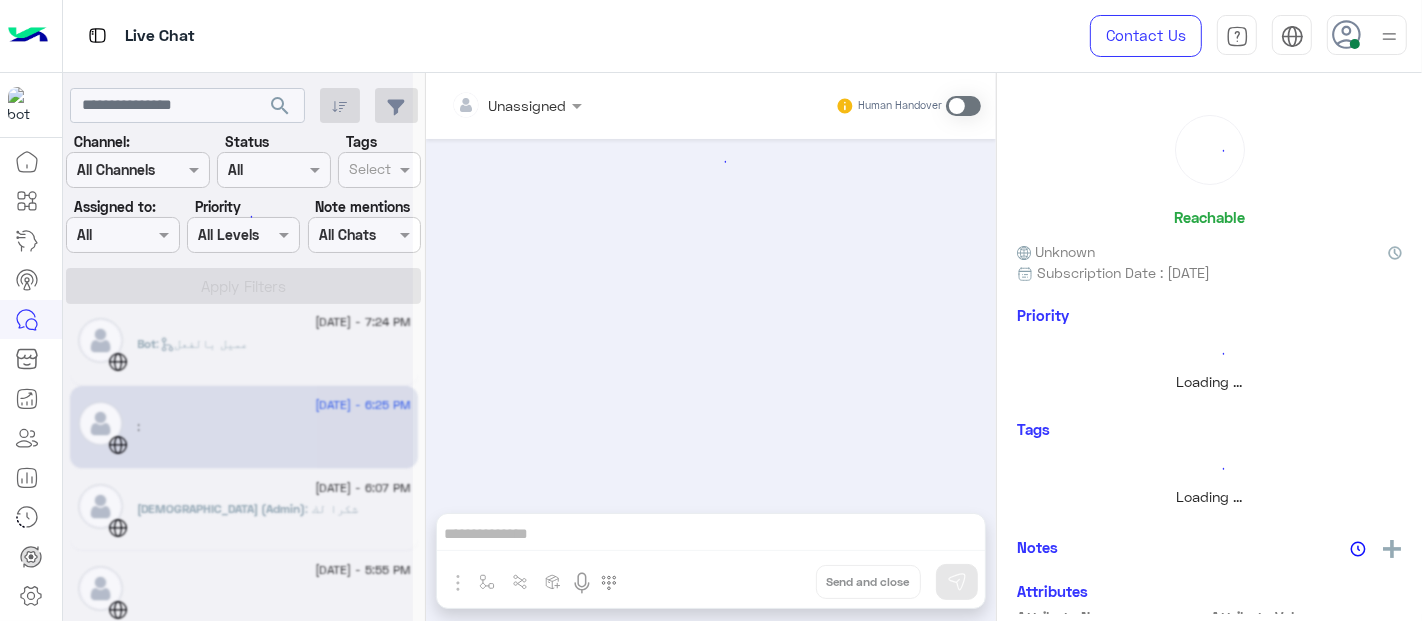 scroll, scrollTop: 791, scrollLeft: 0, axis: vertical 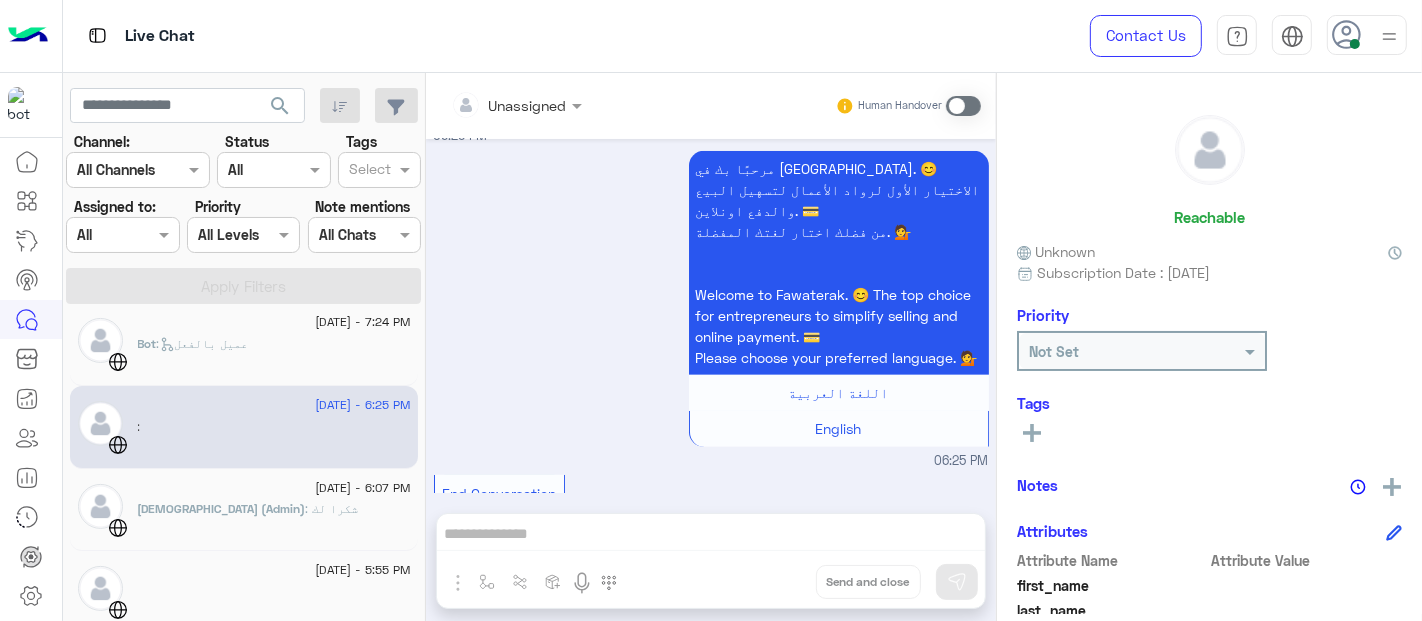 click on ": شكرا لك" 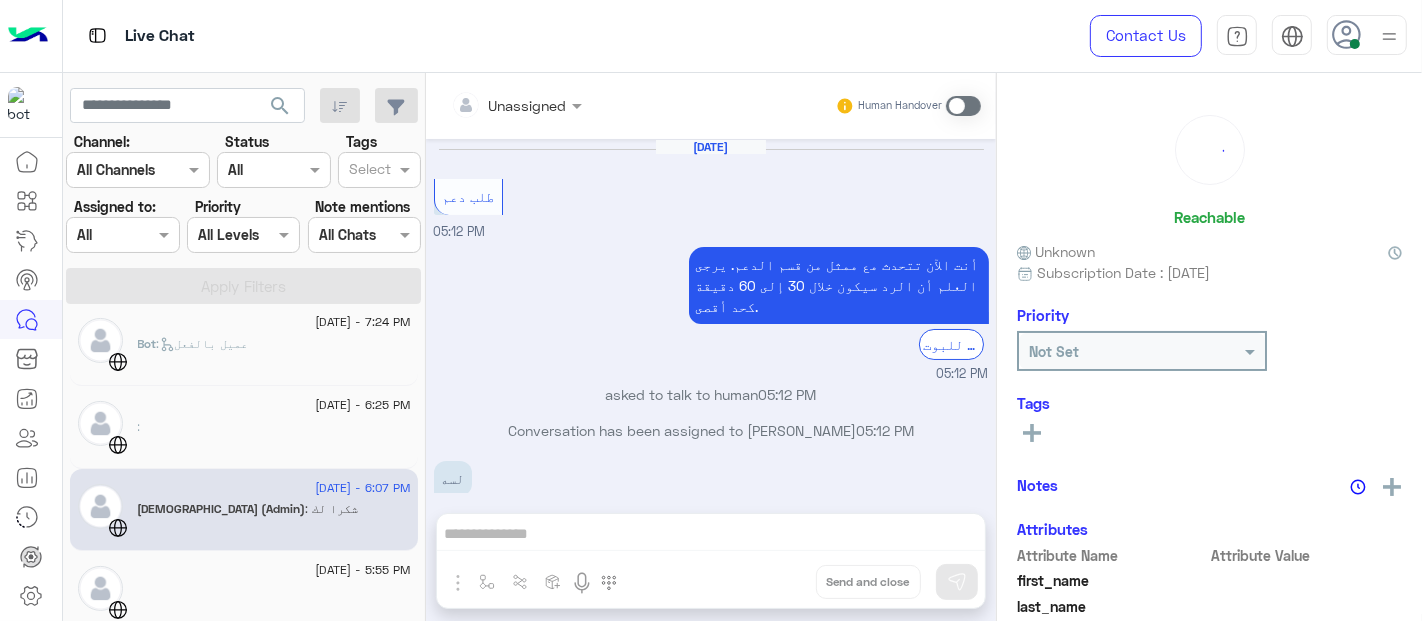 scroll, scrollTop: 315, scrollLeft: 0, axis: vertical 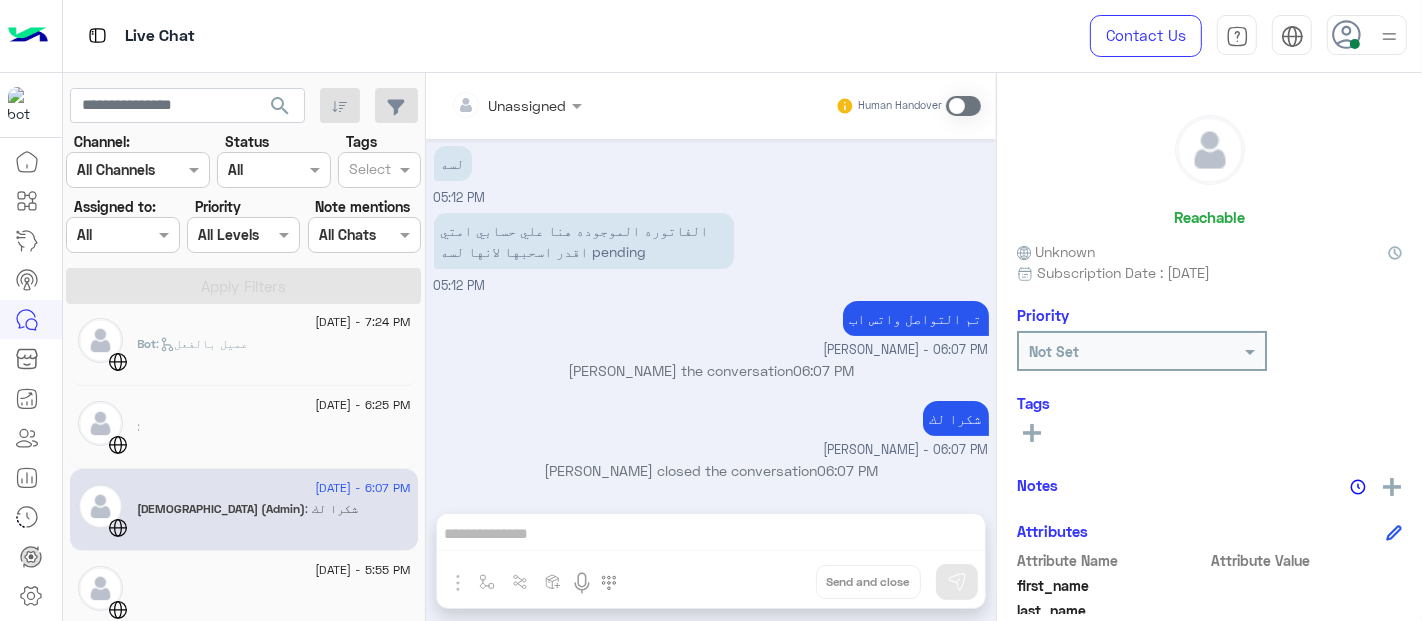 click on "تم التواصل واتس اب" at bounding box center [916, 318] 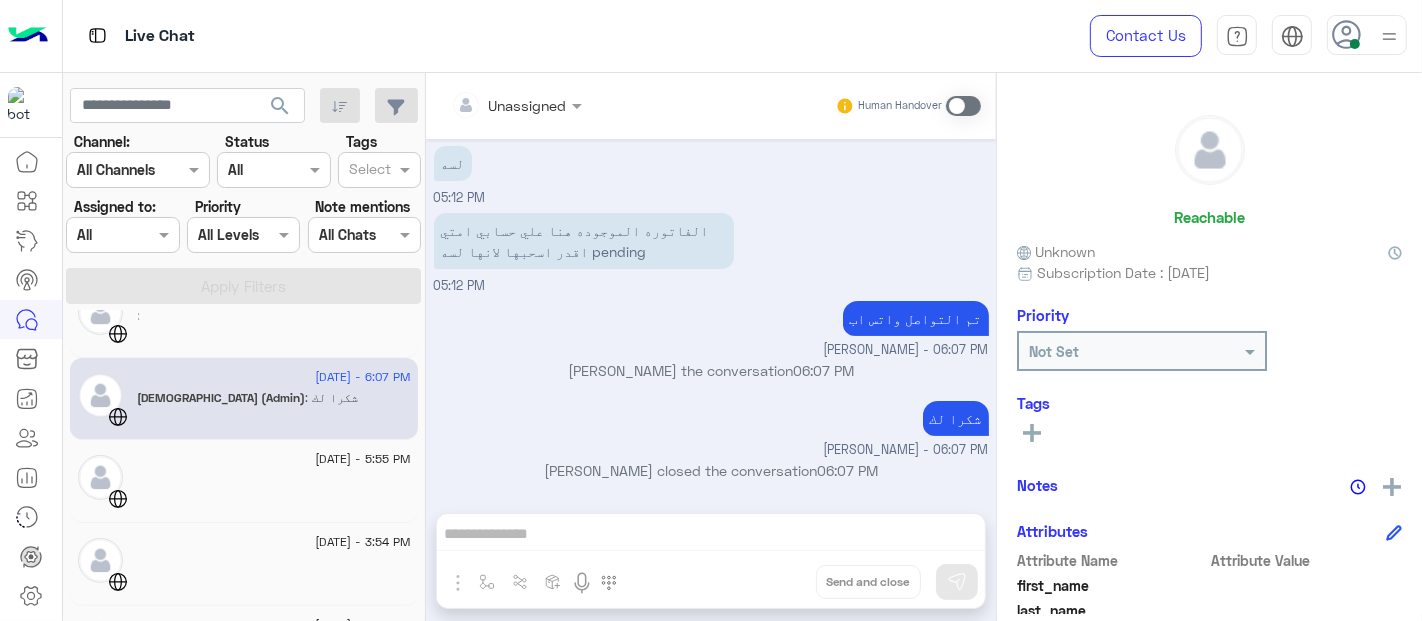click on "[DATE] - 5:55 PM" 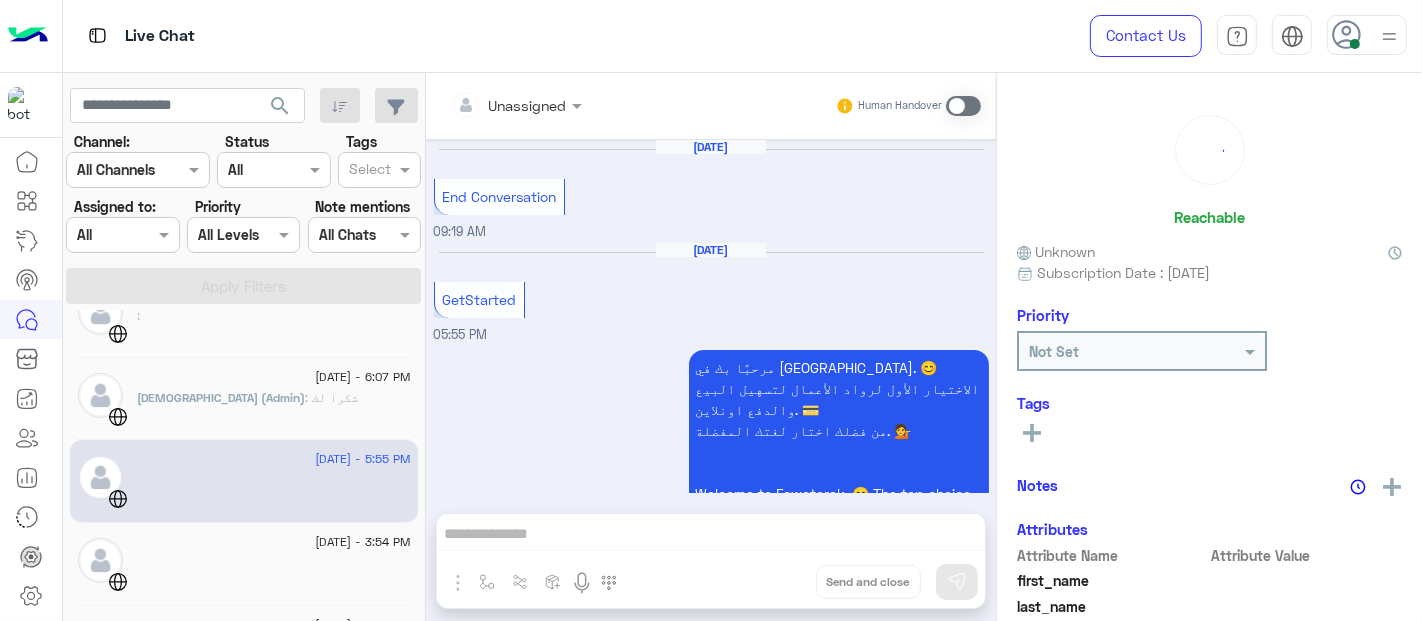 scroll, scrollTop: 597, scrollLeft: 0, axis: vertical 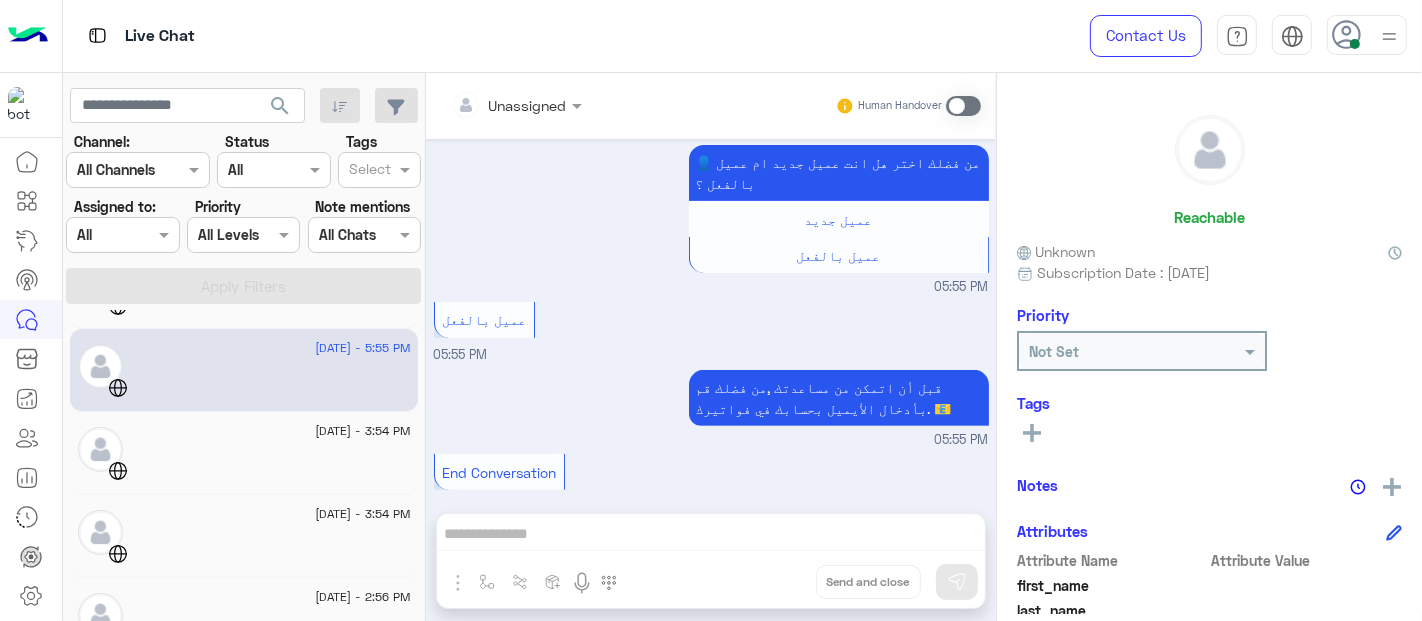 click 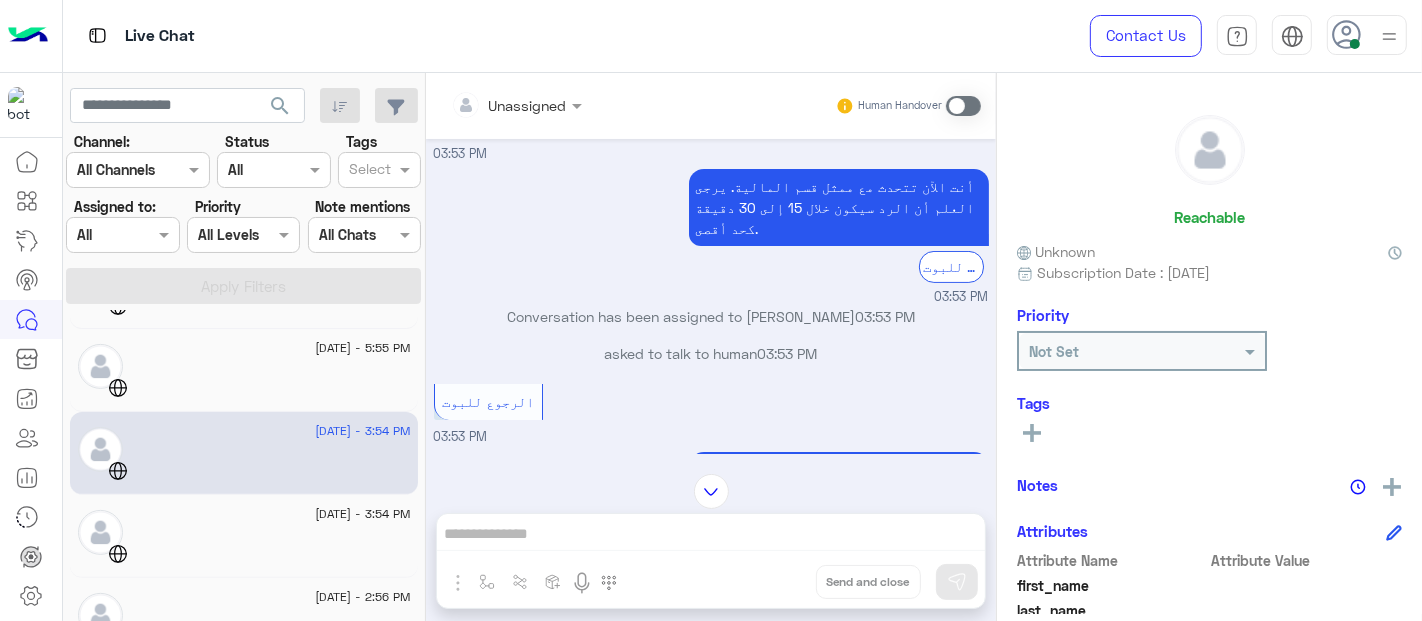 scroll, scrollTop: 218, scrollLeft: 0, axis: vertical 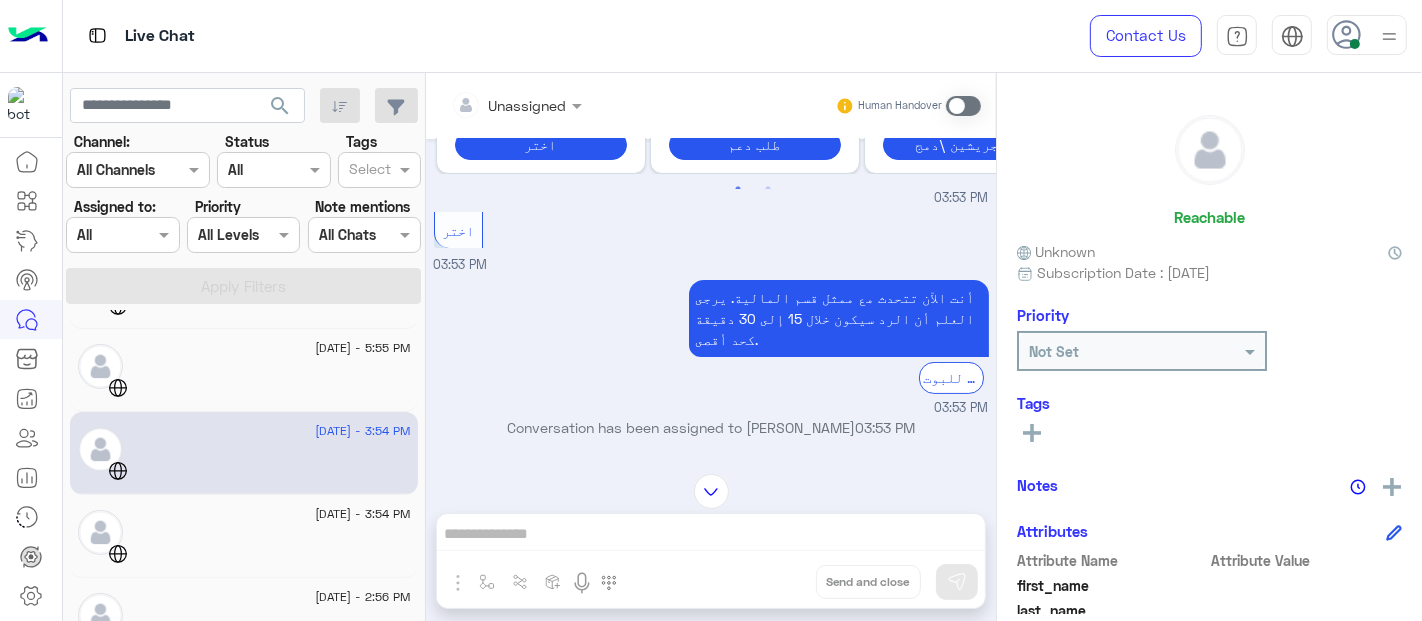 click on "Conversation has been assigned to [PERSON_NAME]   03:53 PM" at bounding box center (711, 435) 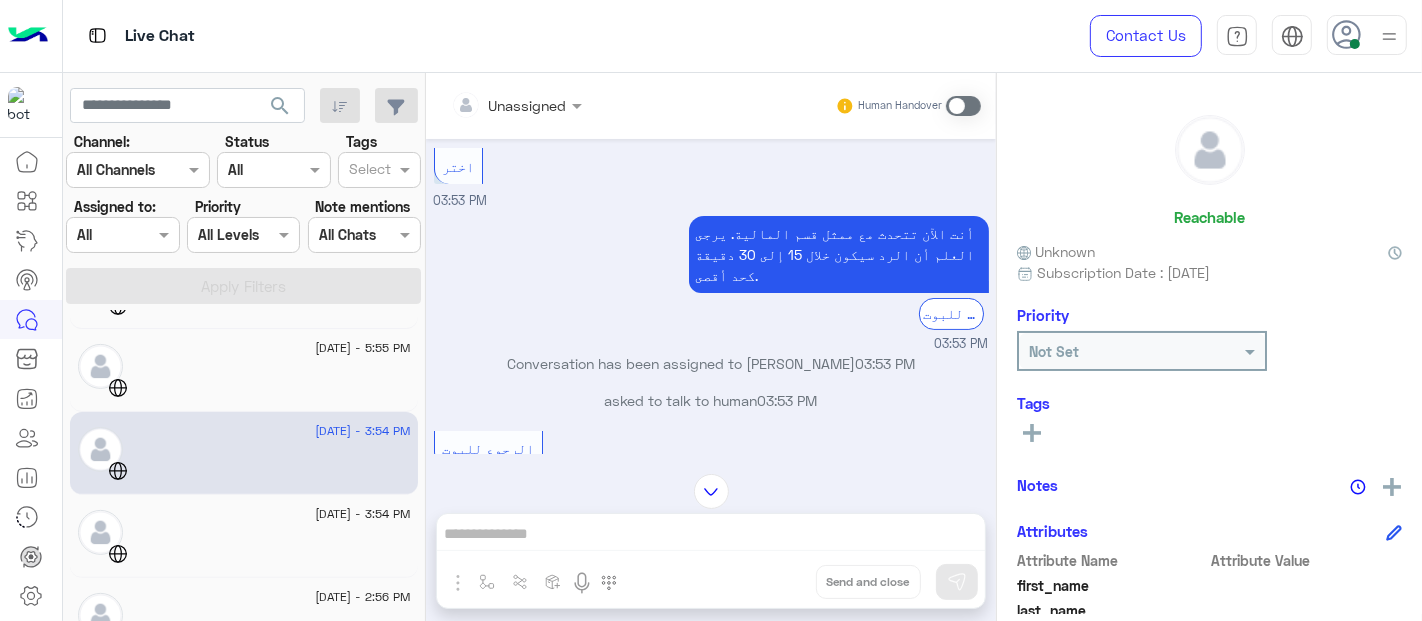 scroll, scrollTop: 329, scrollLeft: 0, axis: vertical 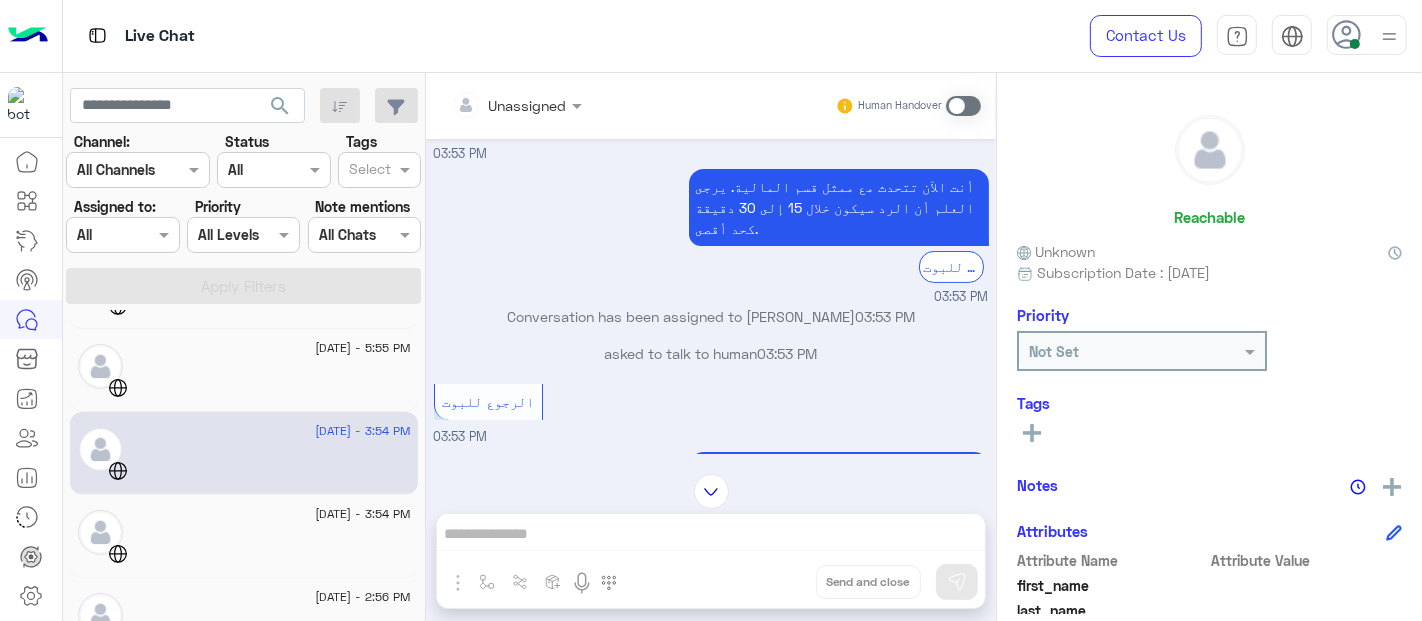 click on "asked to talk to human   03:53 PM" at bounding box center [711, 353] 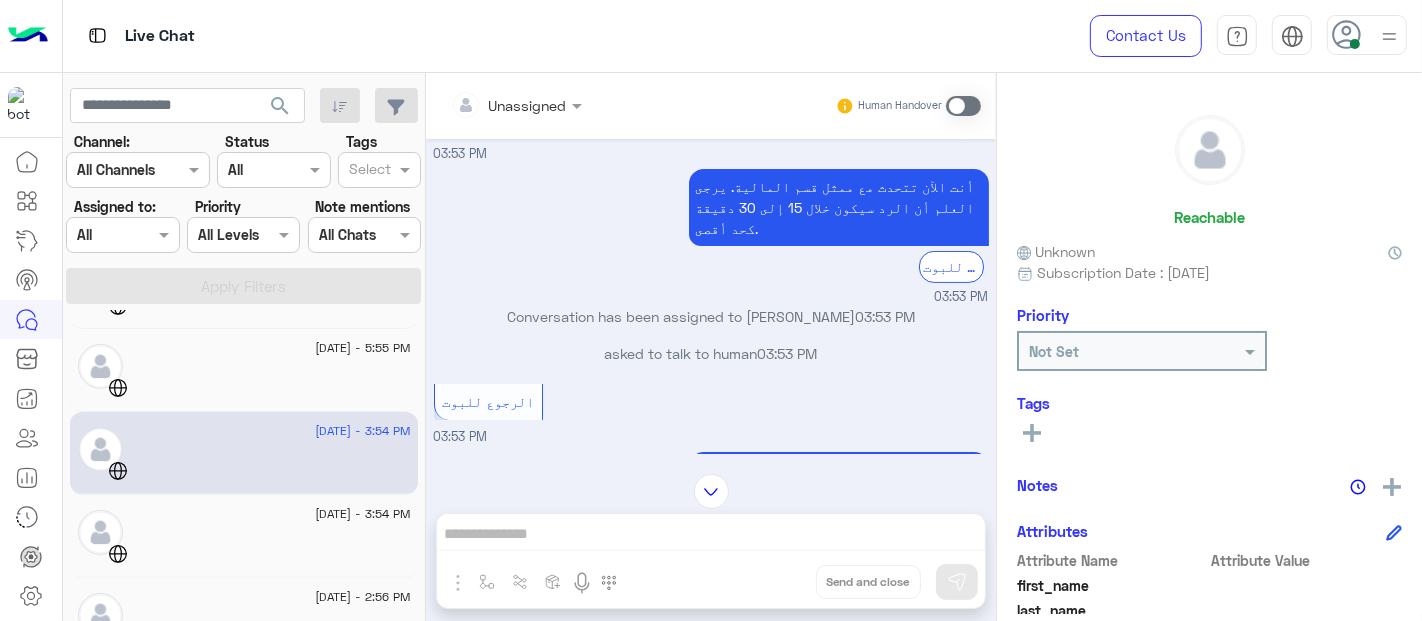 scroll, scrollTop: 777, scrollLeft: 0, axis: vertical 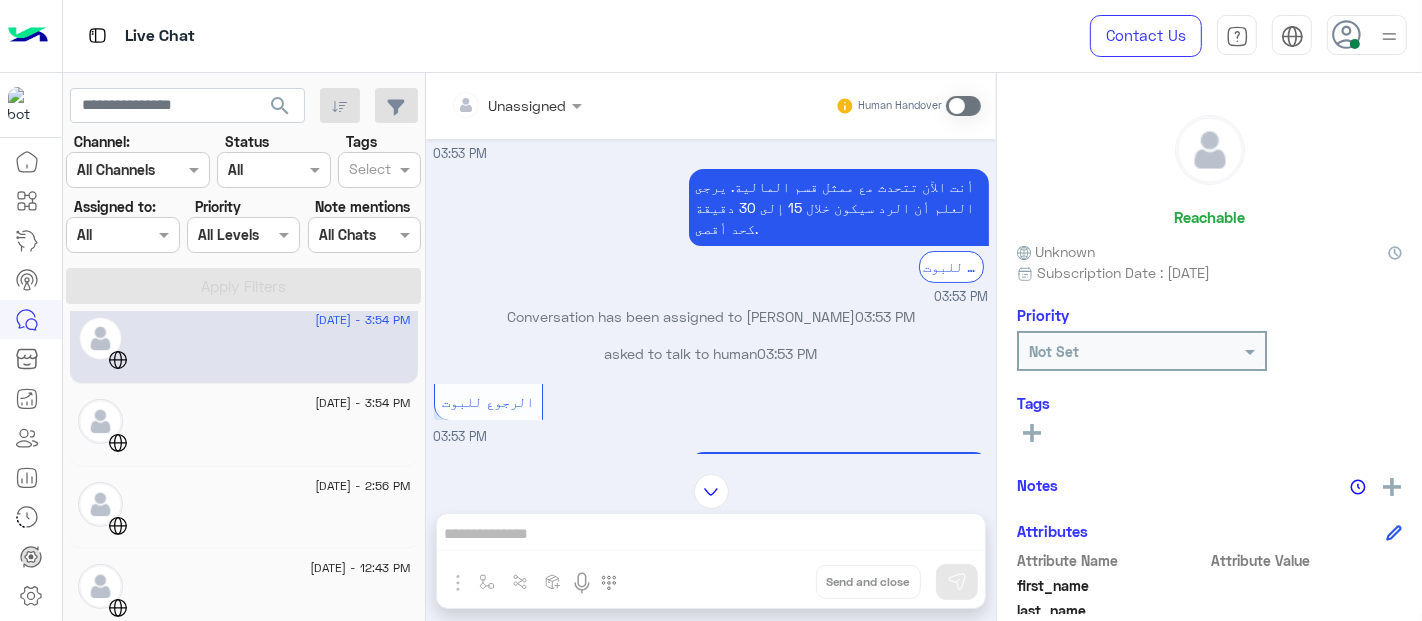 click 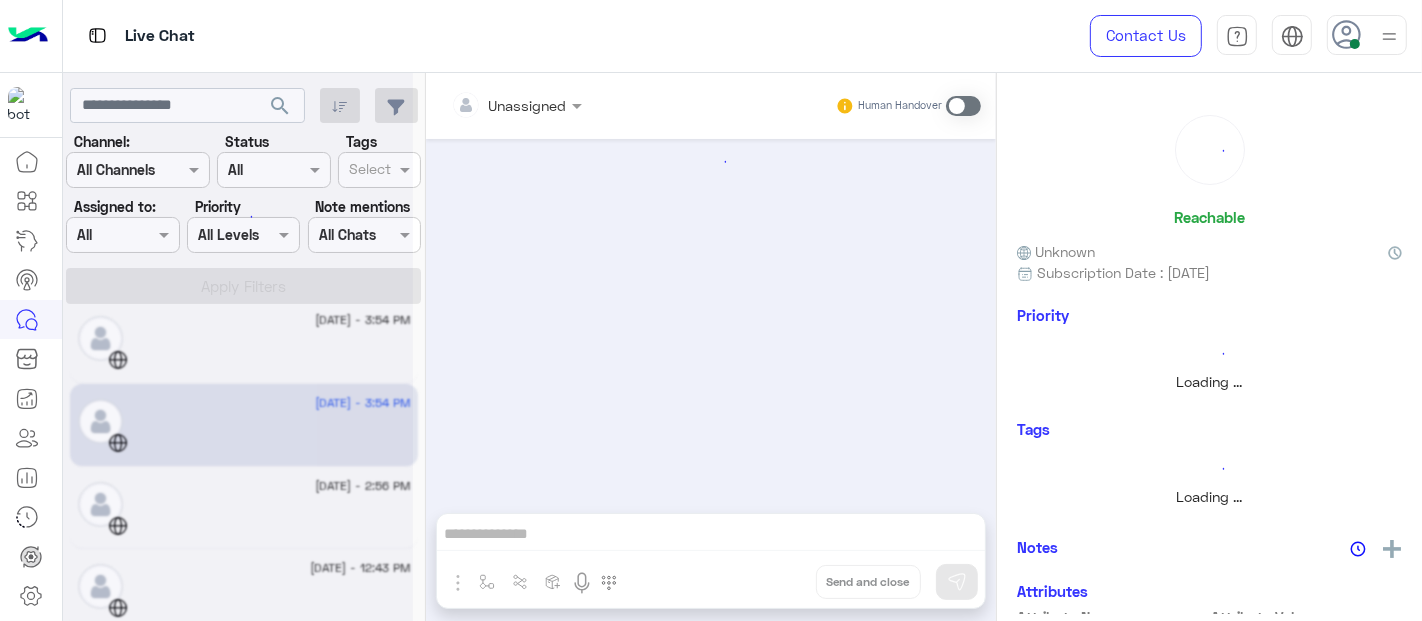 scroll, scrollTop: 0, scrollLeft: 0, axis: both 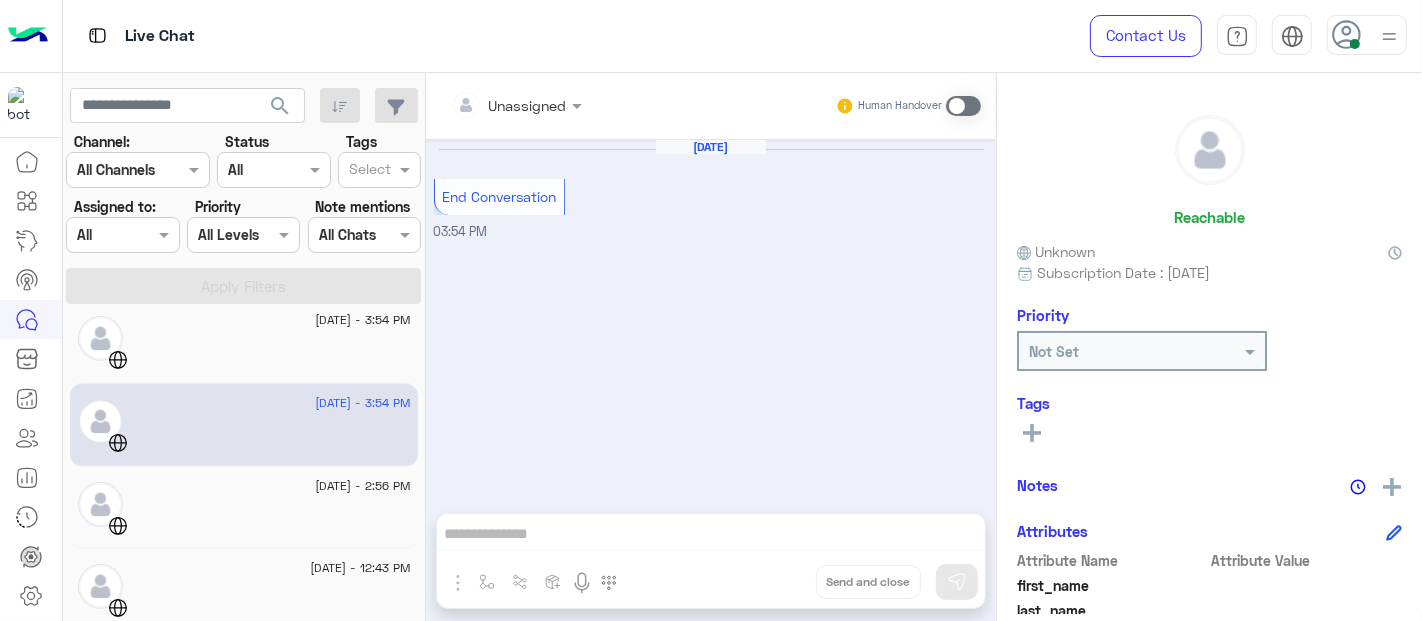 click 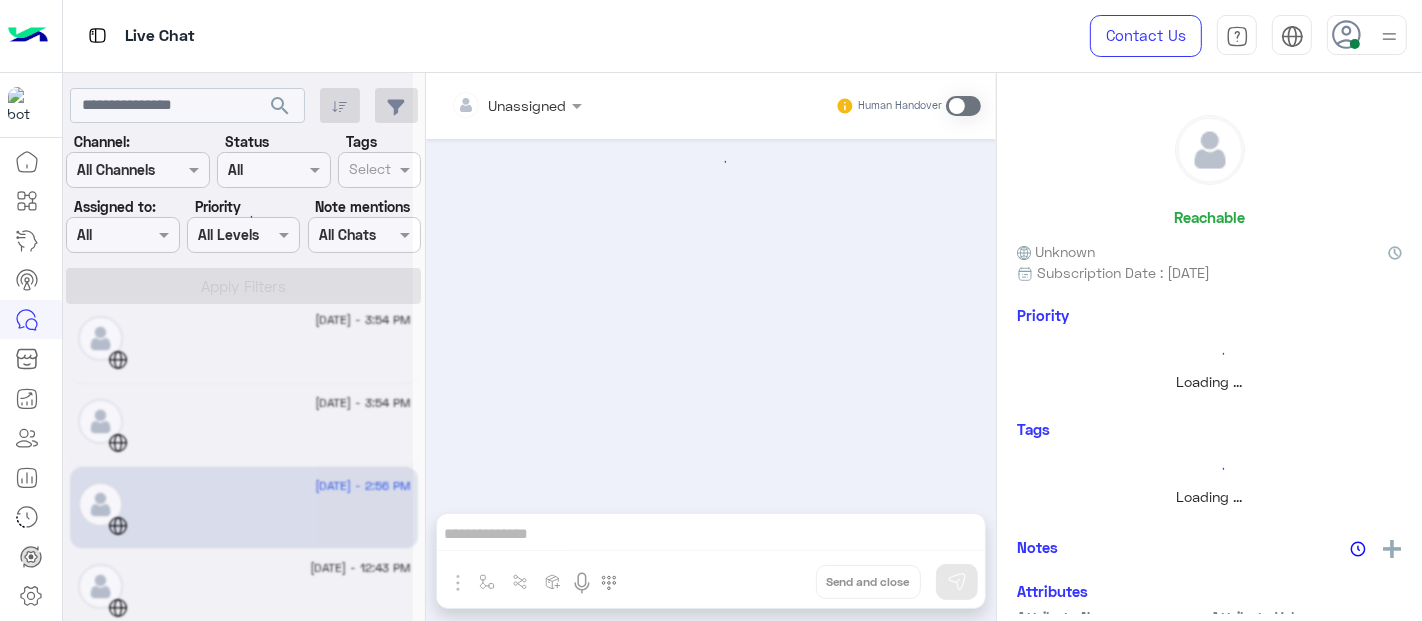 scroll, scrollTop: 597, scrollLeft: 0, axis: vertical 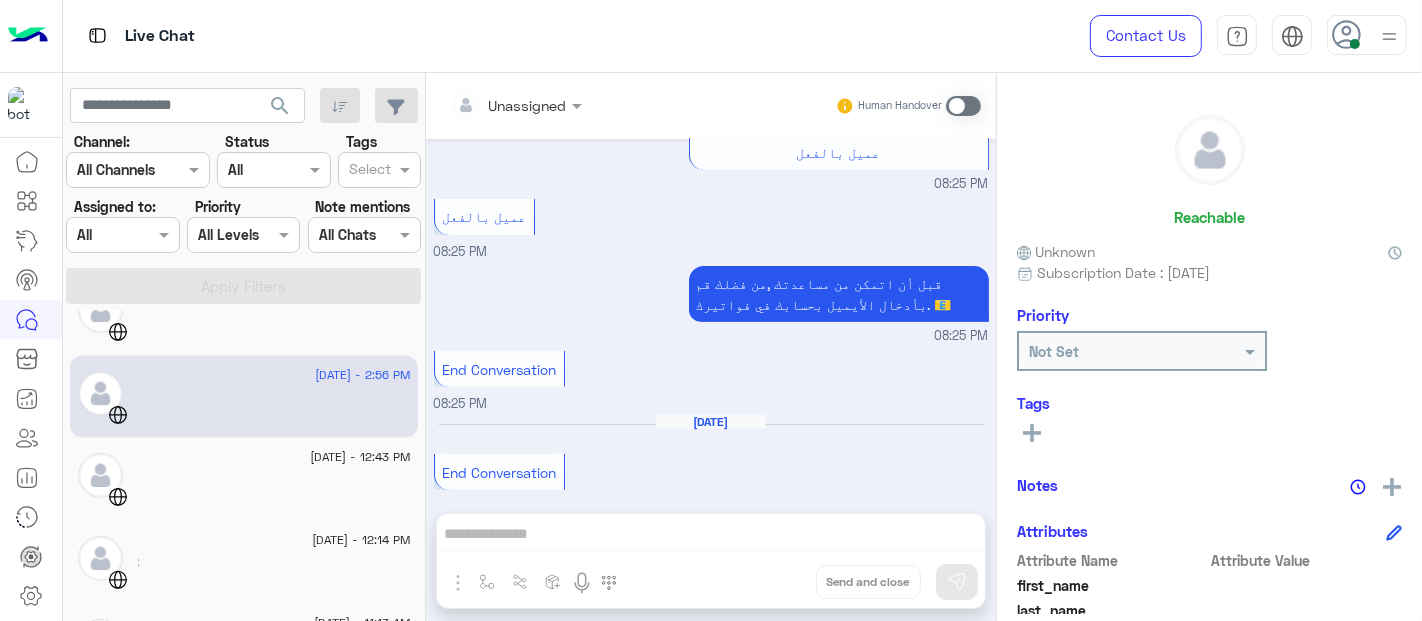 click 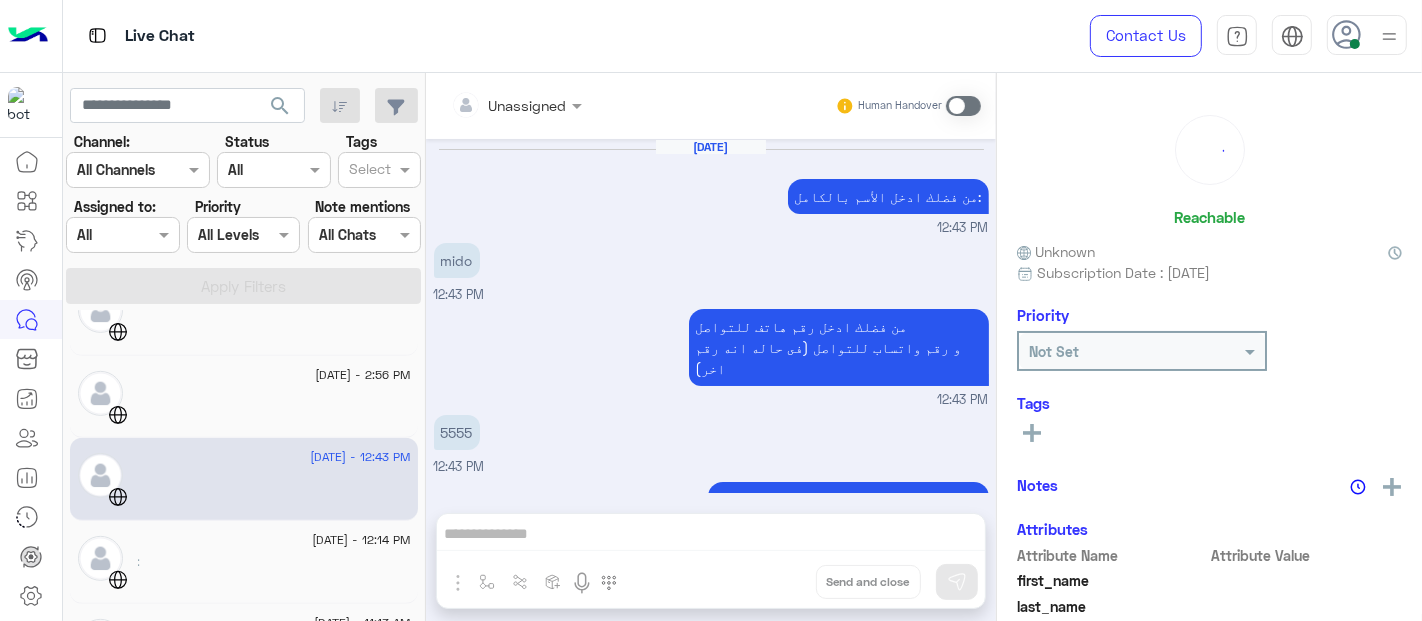 scroll, scrollTop: 551, scrollLeft: 0, axis: vertical 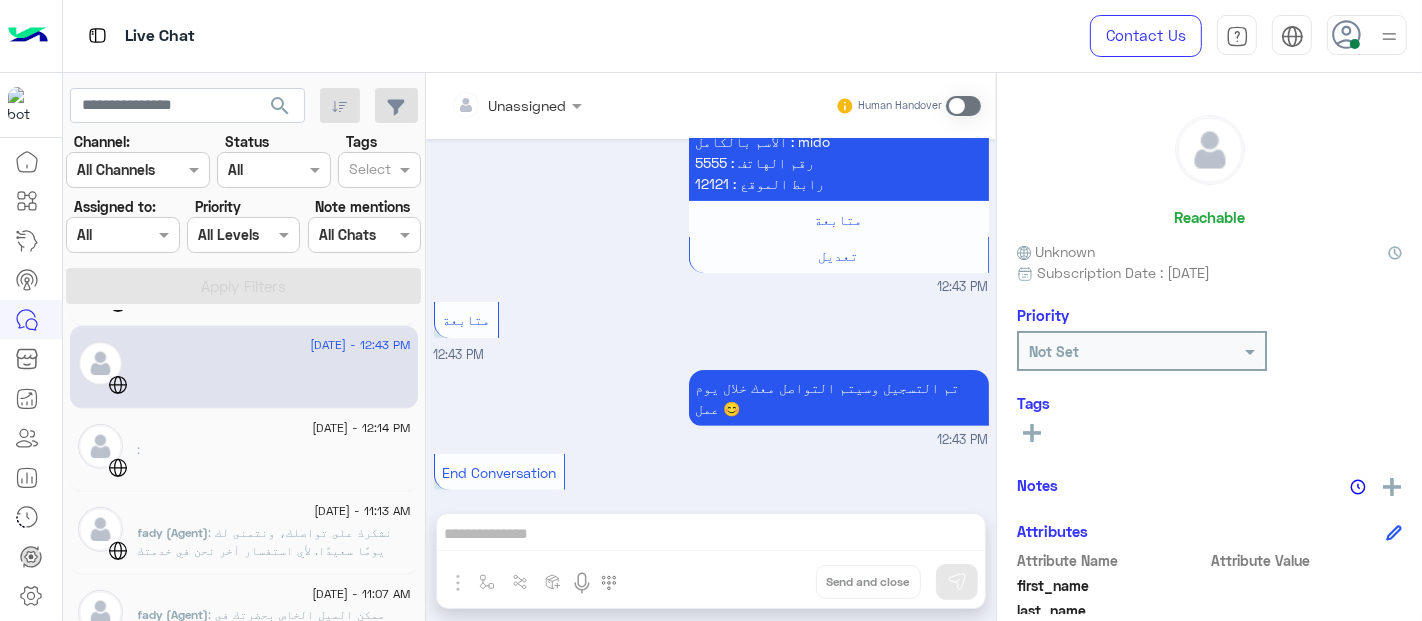 click on ":" 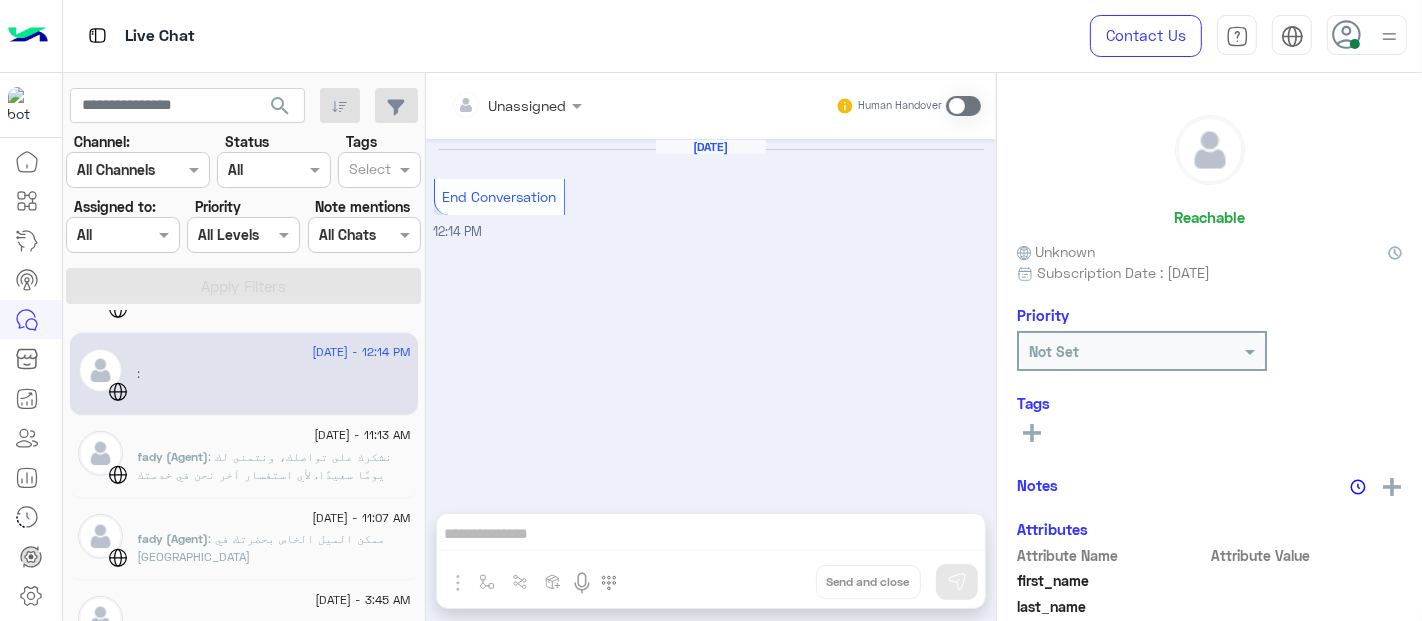 scroll, scrollTop: 1111, scrollLeft: 0, axis: vertical 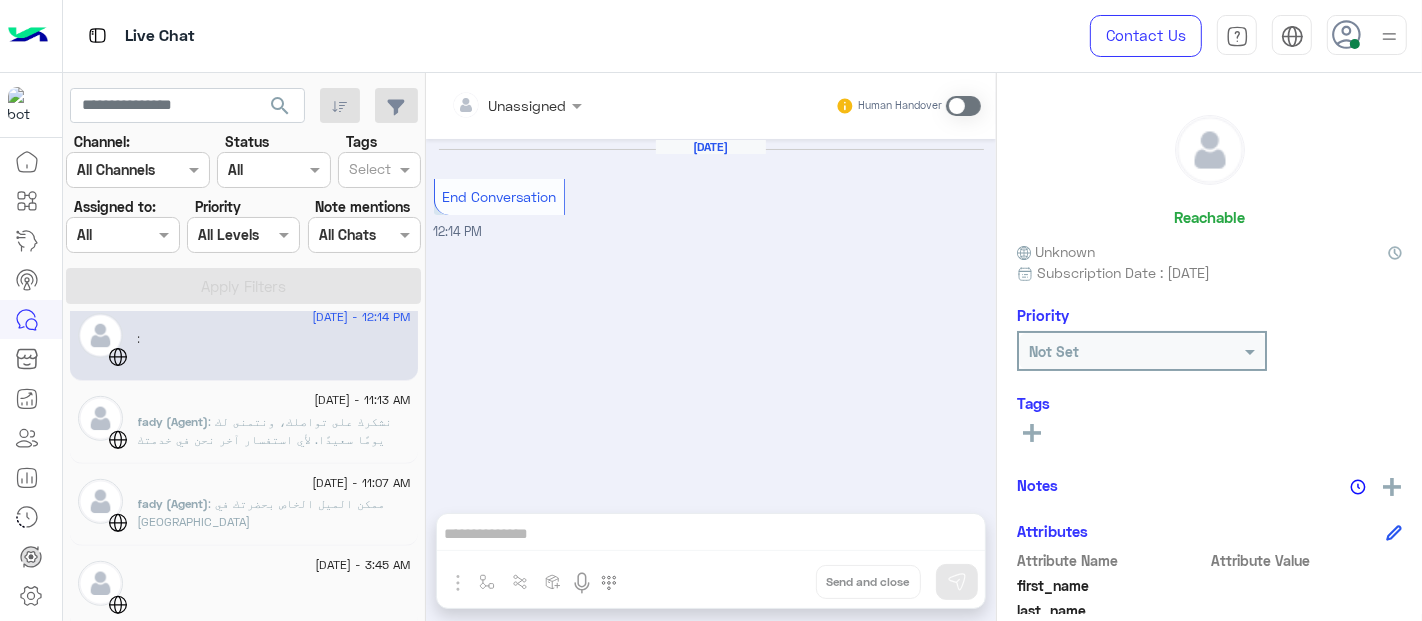 click on ": نشكرك على تواصلك، ونتمنى لك يومًا سعيدًا. لأي استفسار آخر نحن في خدمتك دائمًا." 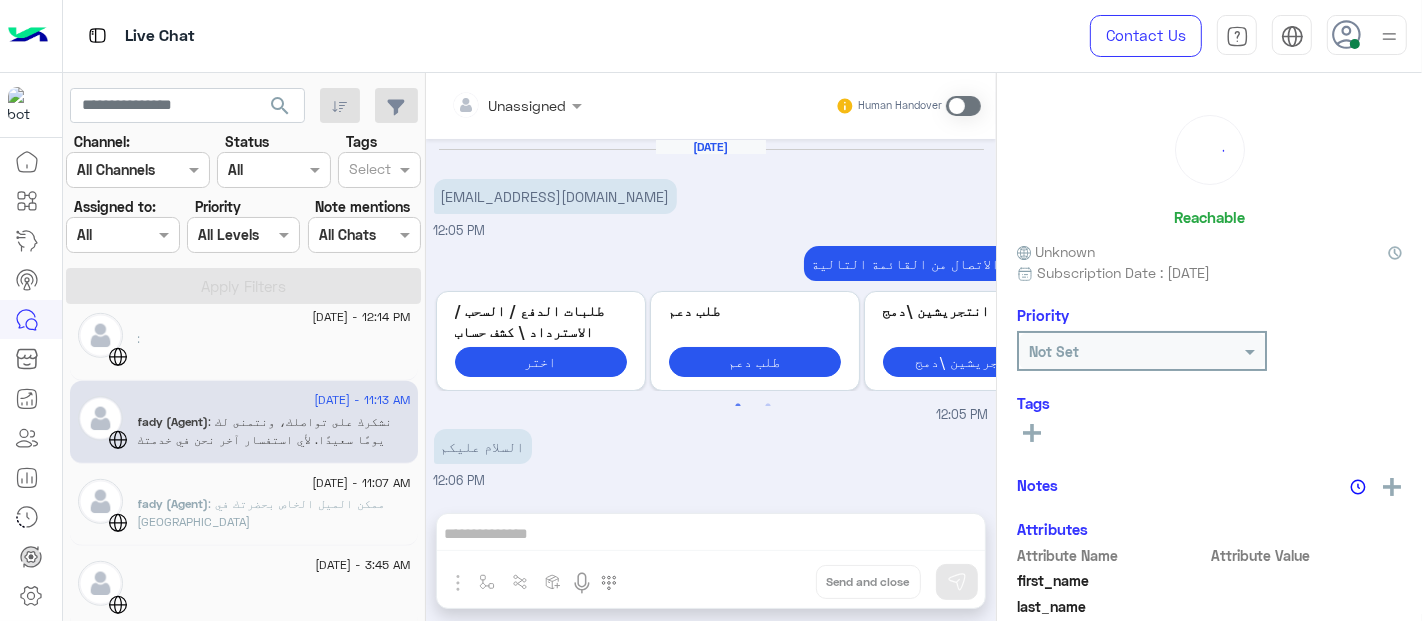 scroll, scrollTop: 695, scrollLeft: 0, axis: vertical 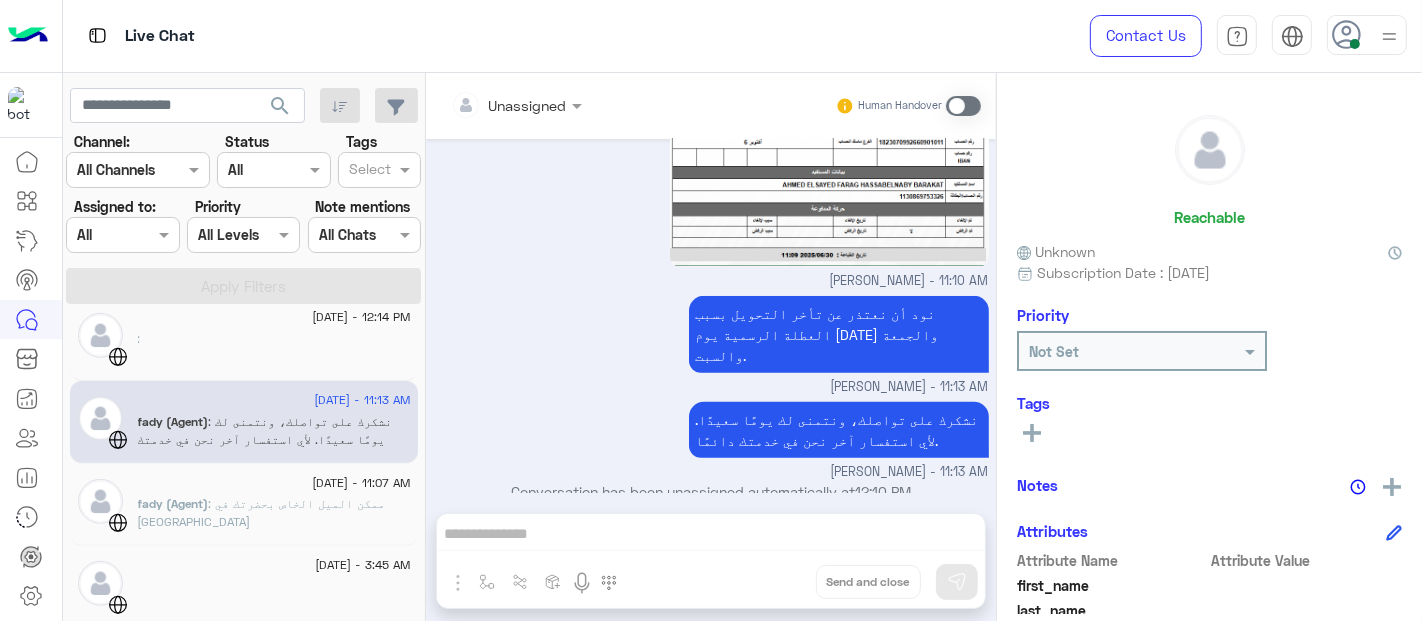 click on "نود أن نعتذر عن تأخر التحويل بسبب العطلة الرسمية يوم [DATE] والجمعة والسبت." at bounding box center (839, -69) 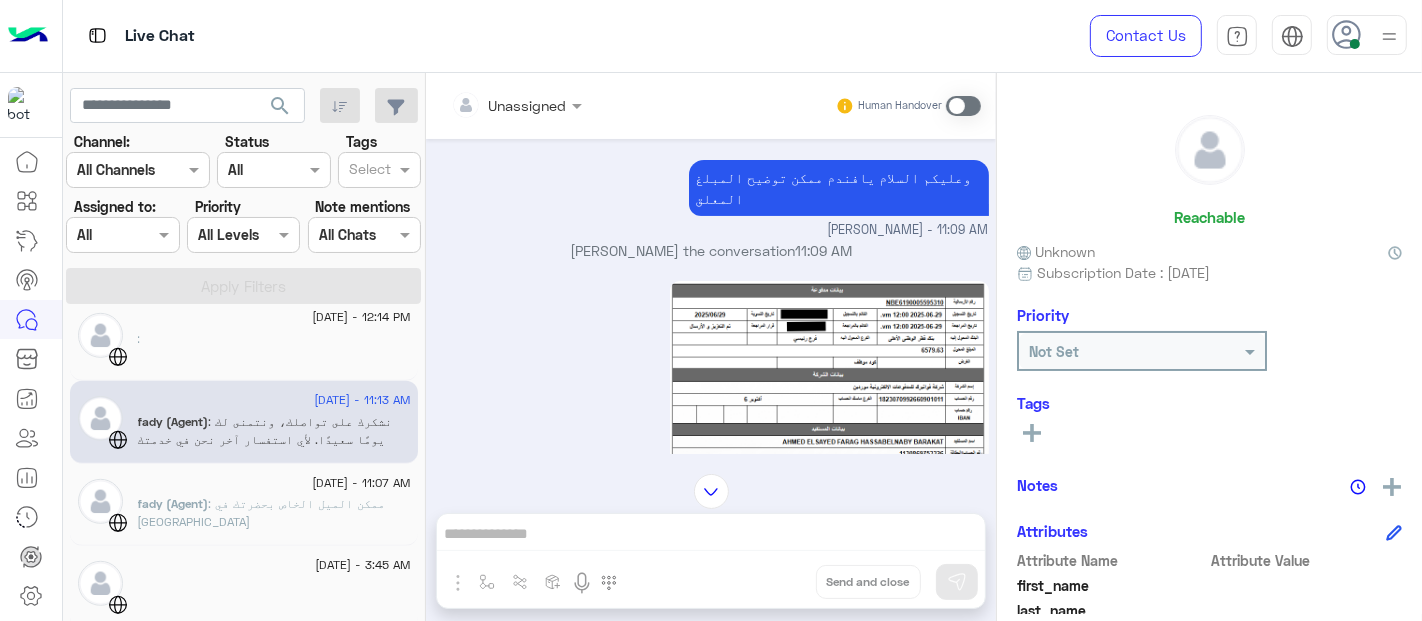 scroll, scrollTop: 473, scrollLeft: 0, axis: vertical 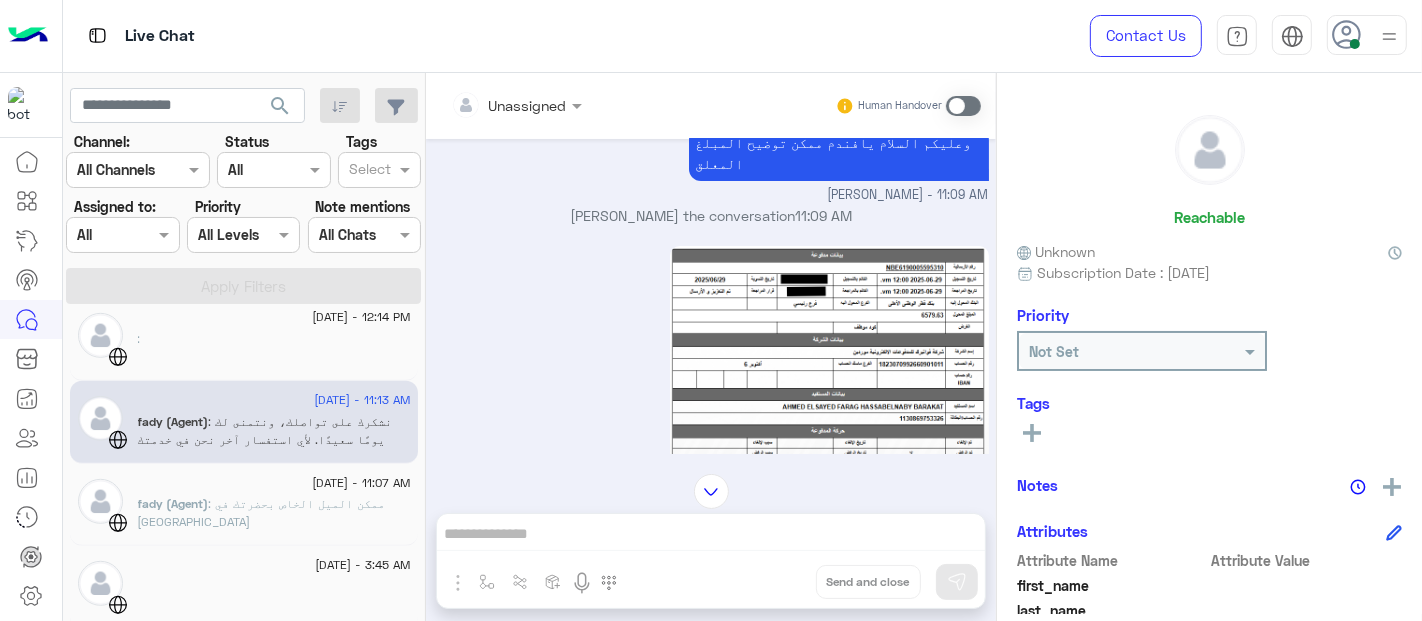 click 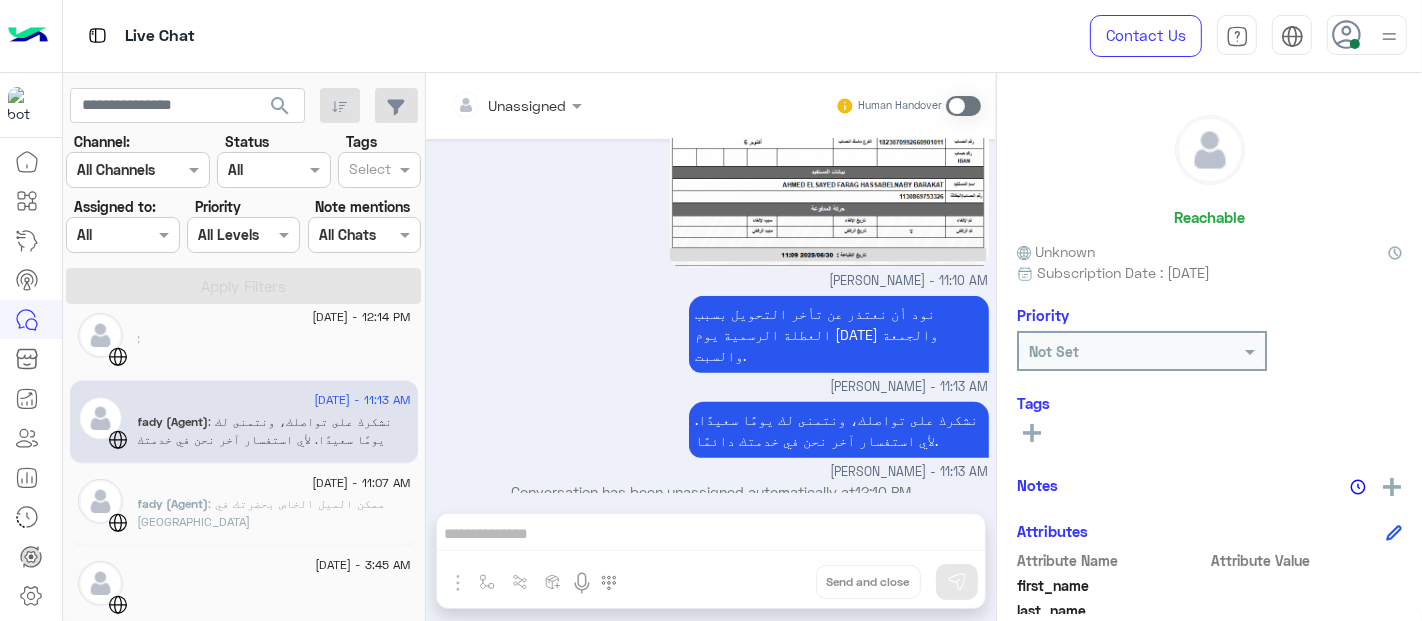 click on "نود أن نعتذر عن تأخر التحويل بسبب العطلة الرسمية يوم [DATE] والجمعة والسبت.  [PERSON_NAME] -  11:13 AM" at bounding box center [711, 344] 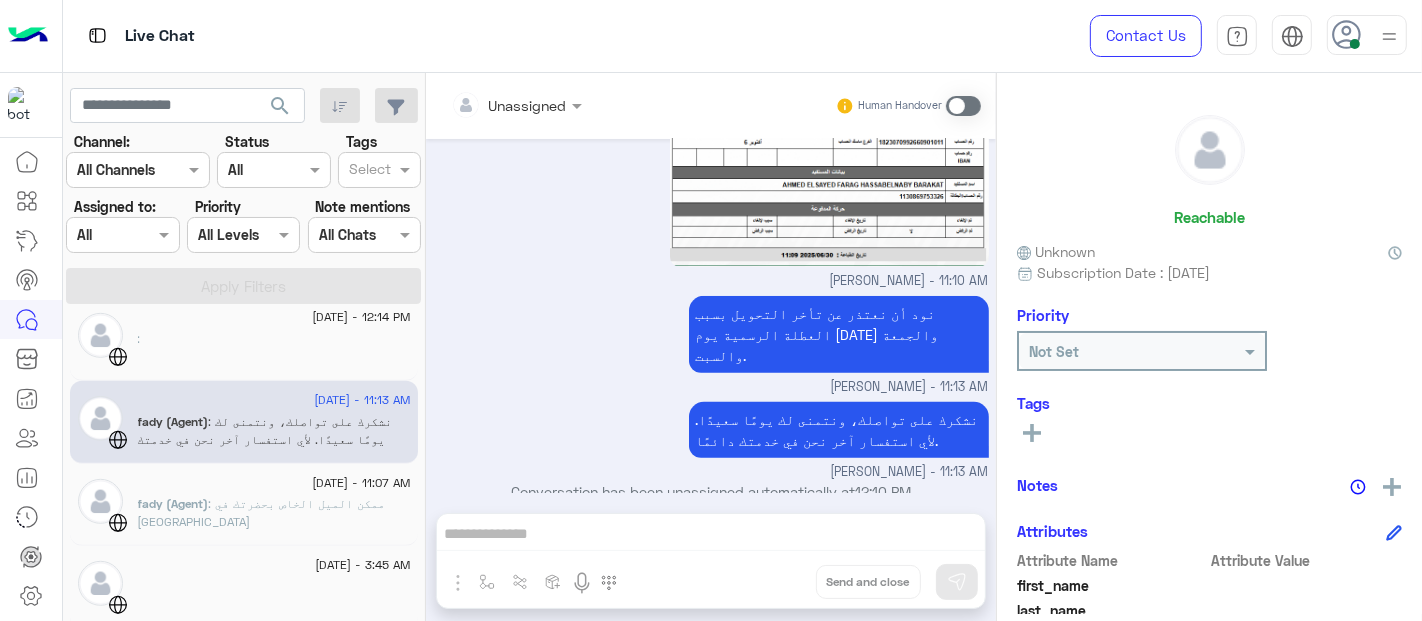scroll, scrollTop: 1222, scrollLeft: 0, axis: vertical 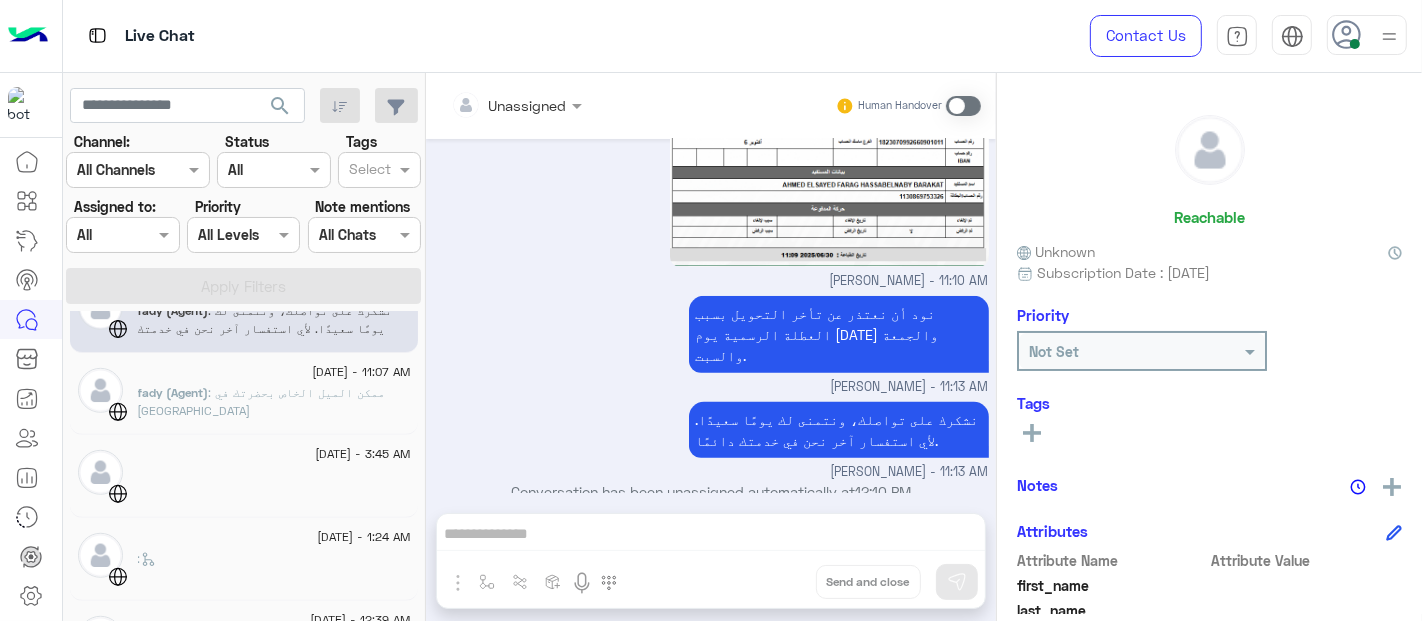 click on ": ممكن الميل الخاص بحضرتك في [GEOGRAPHIC_DATA]" 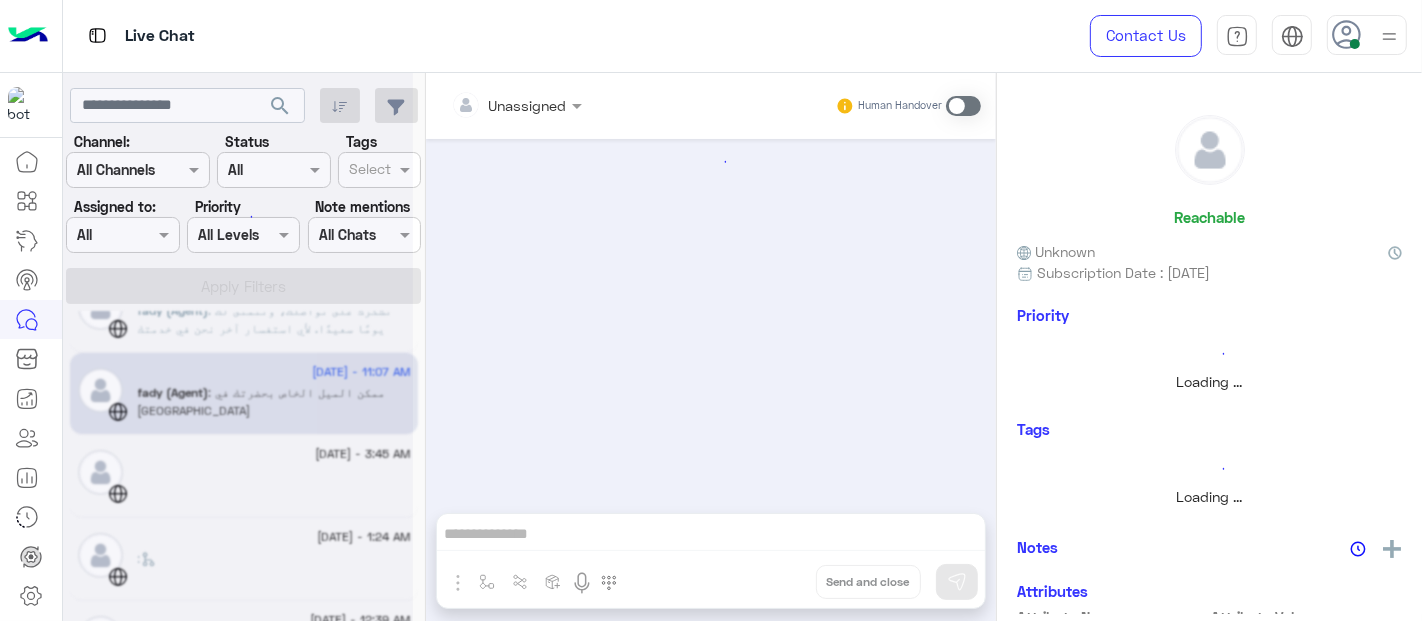 scroll, scrollTop: 350, scrollLeft: 0, axis: vertical 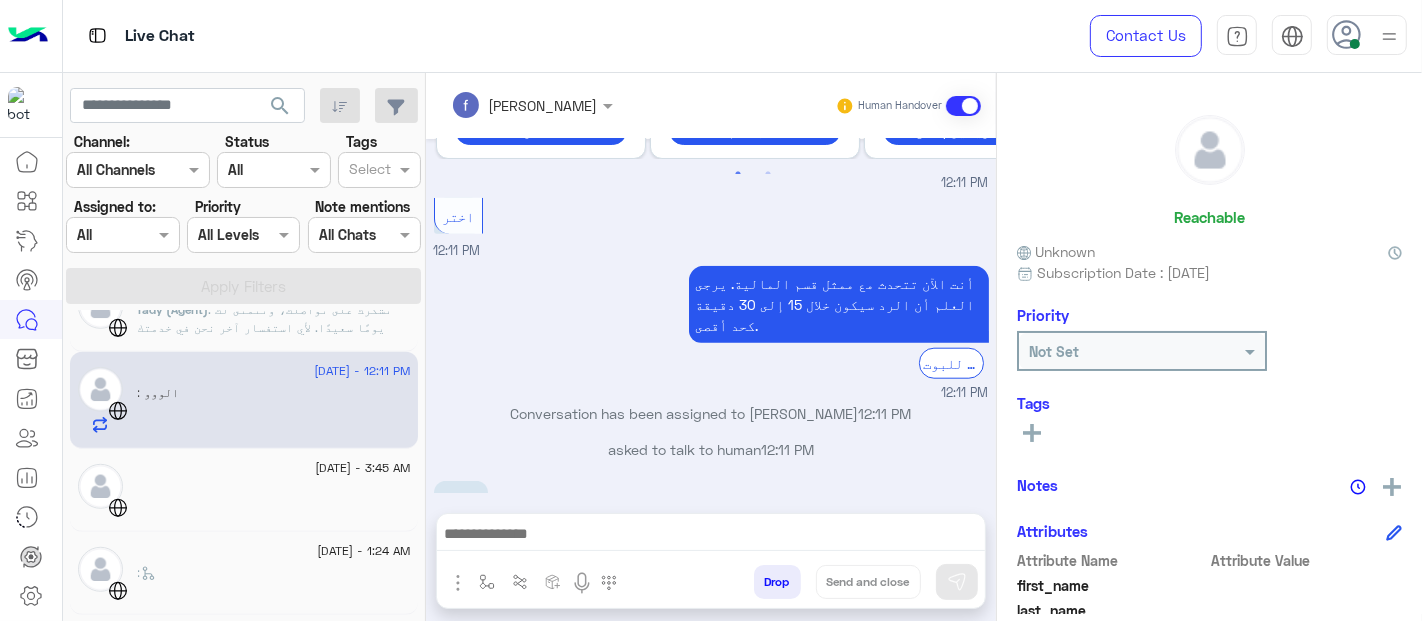 click 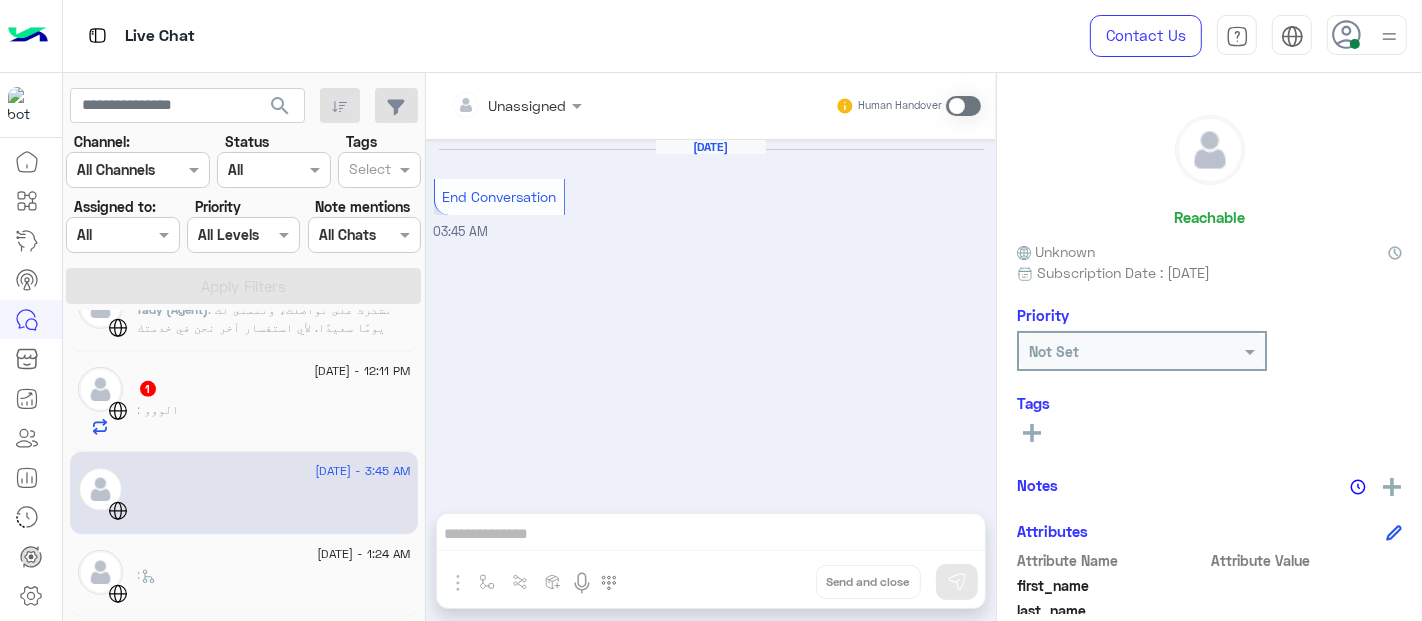 click on ": الووو" 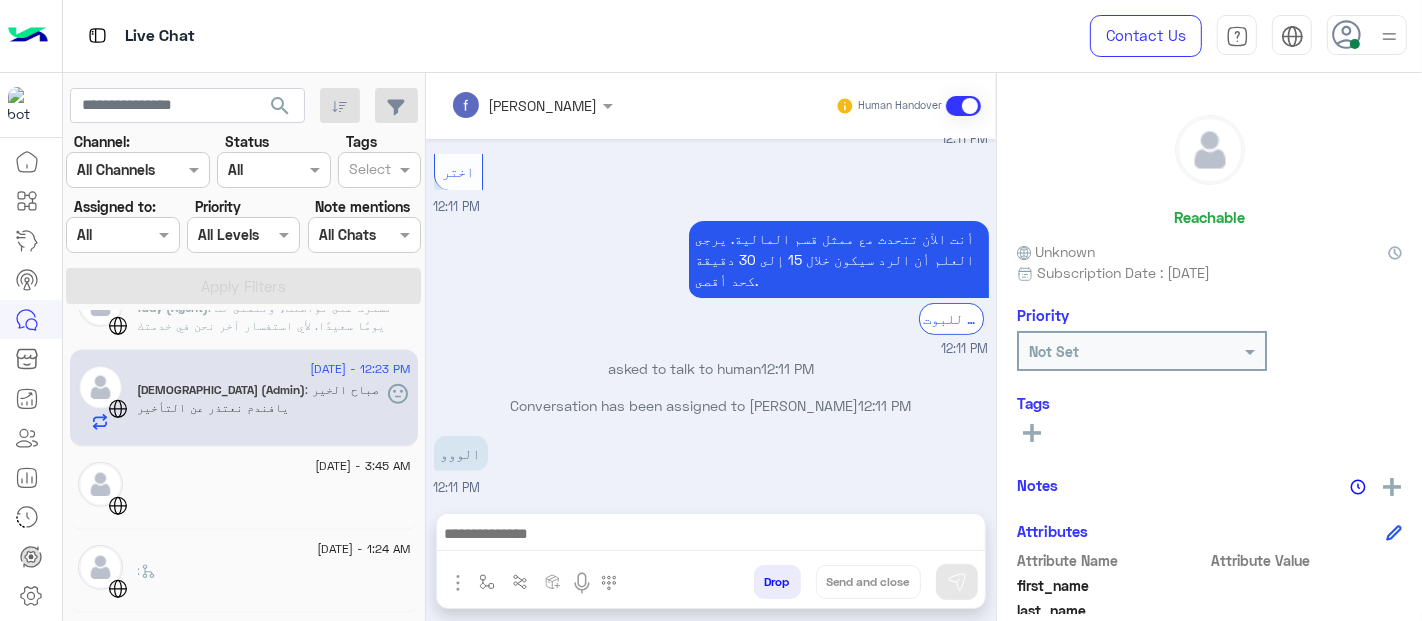 scroll, scrollTop: 722, scrollLeft: 0, axis: vertical 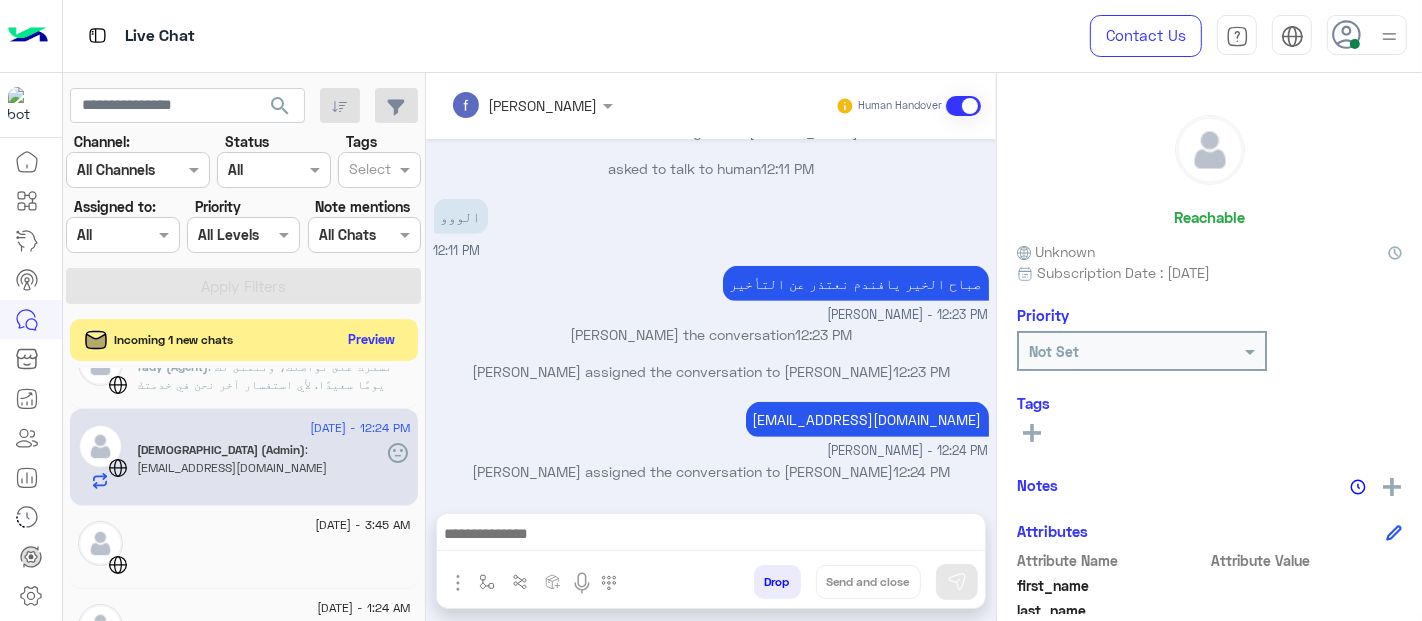 click on "Preview" 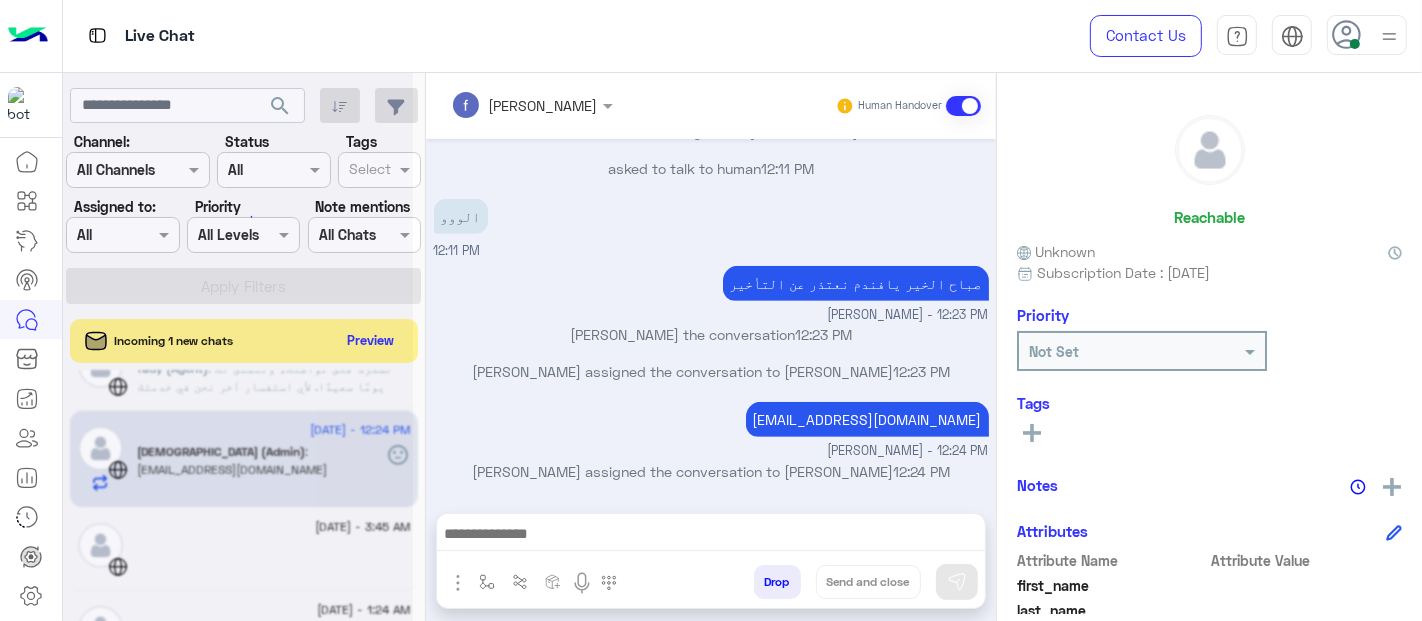 click 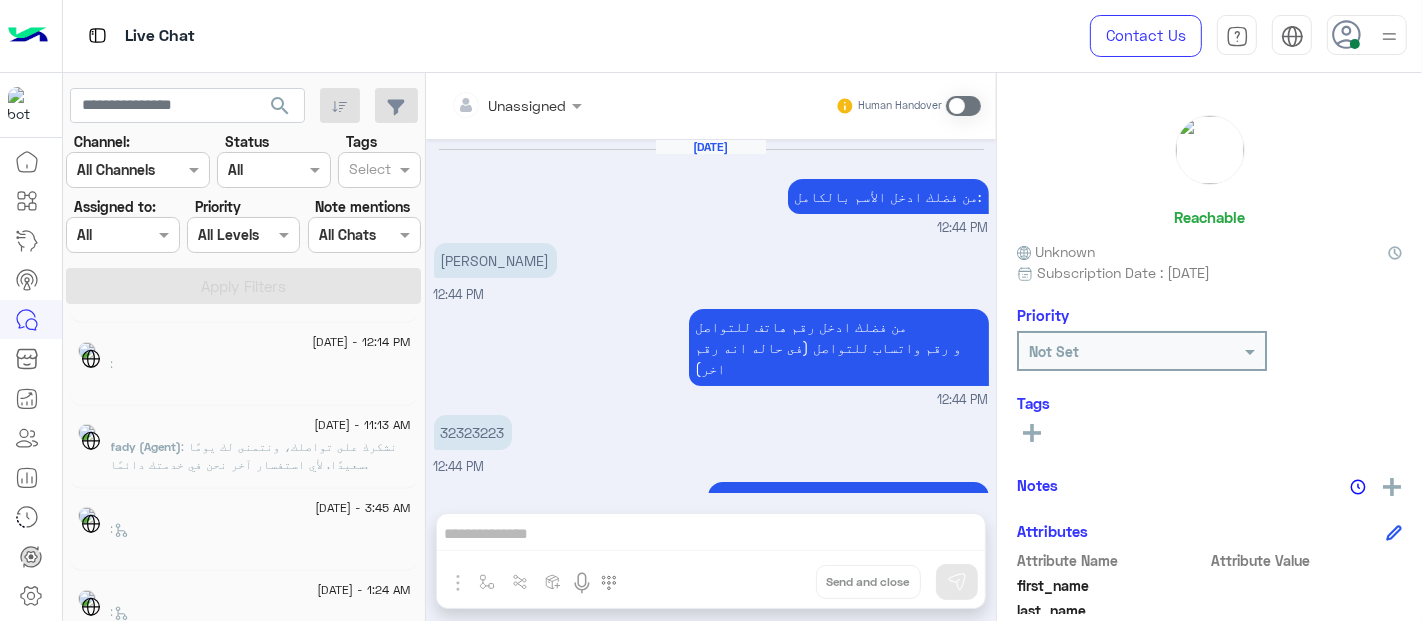 scroll, scrollTop: 551, scrollLeft: 0, axis: vertical 